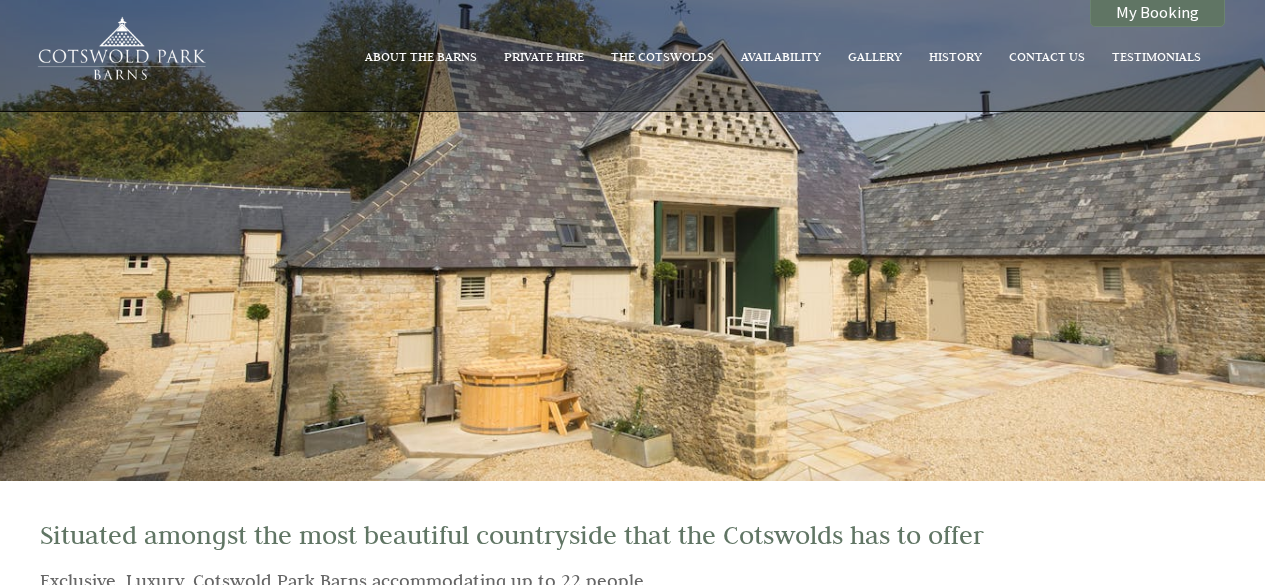 scroll, scrollTop: 0, scrollLeft: 0, axis: both 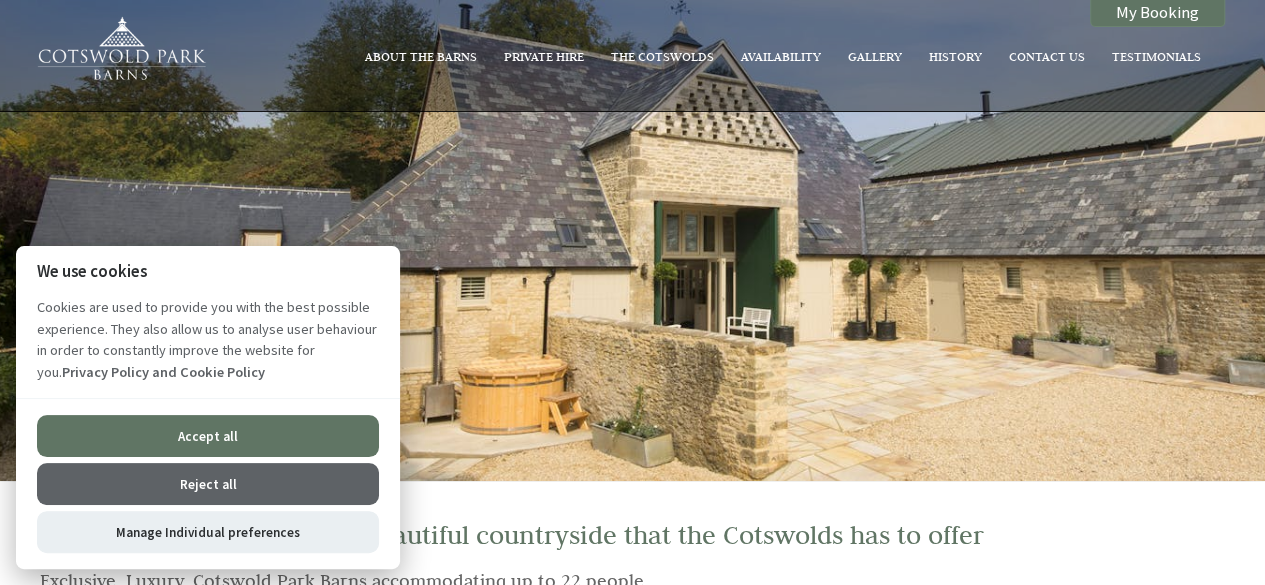 click on "Reject all" at bounding box center [208, 484] 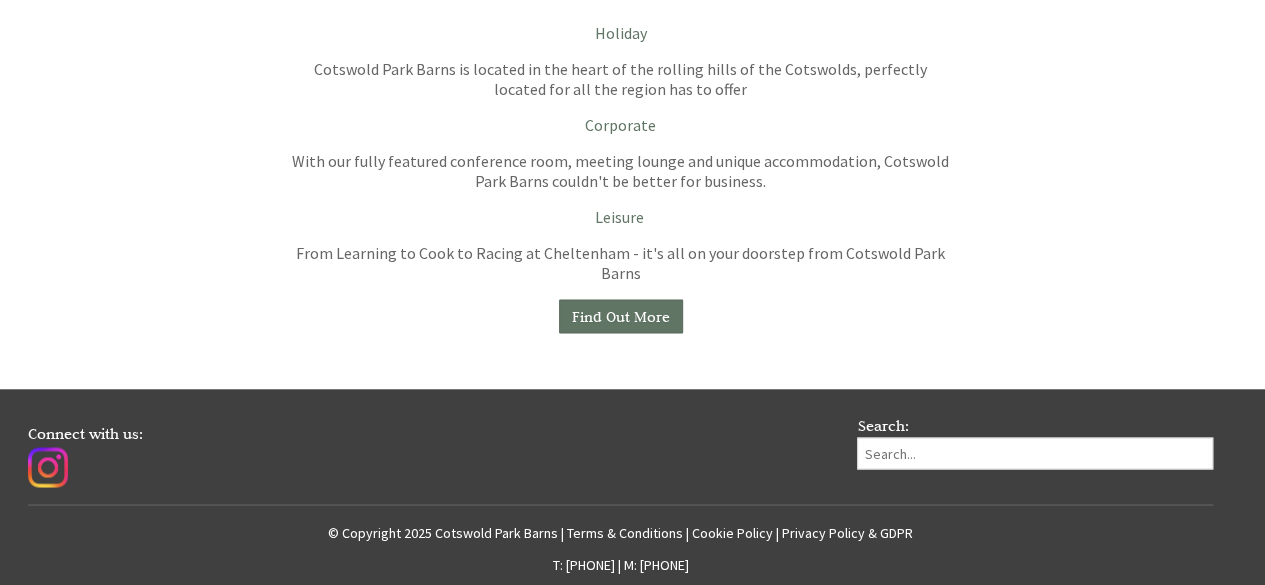 scroll, scrollTop: 1600, scrollLeft: 0, axis: vertical 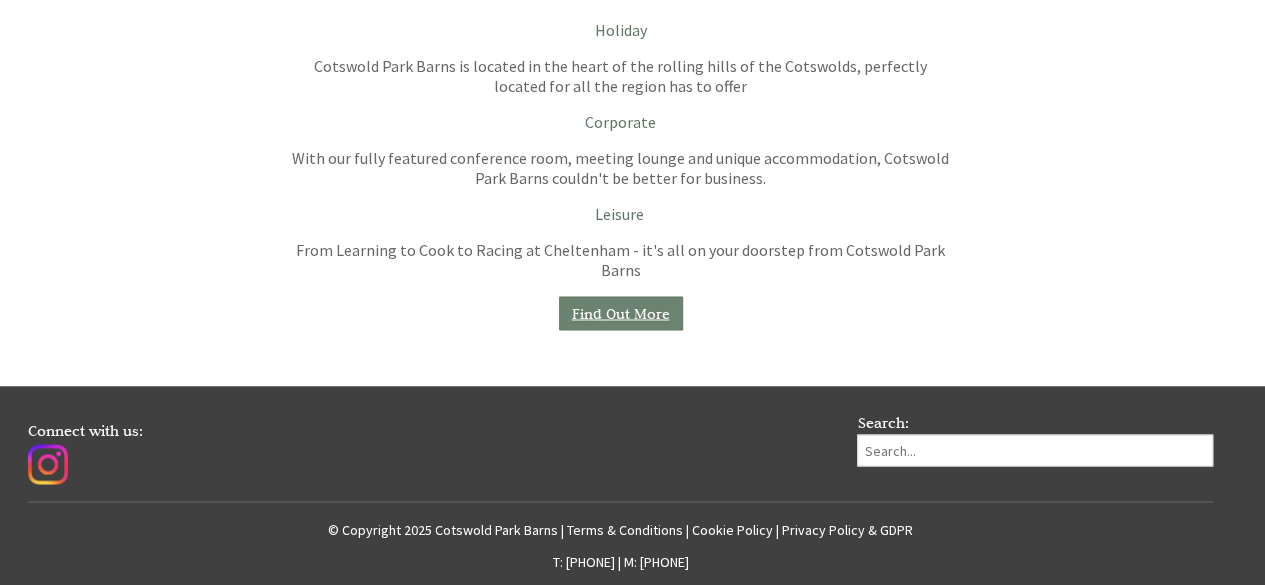 click on "Find Out More" at bounding box center (621, 313) 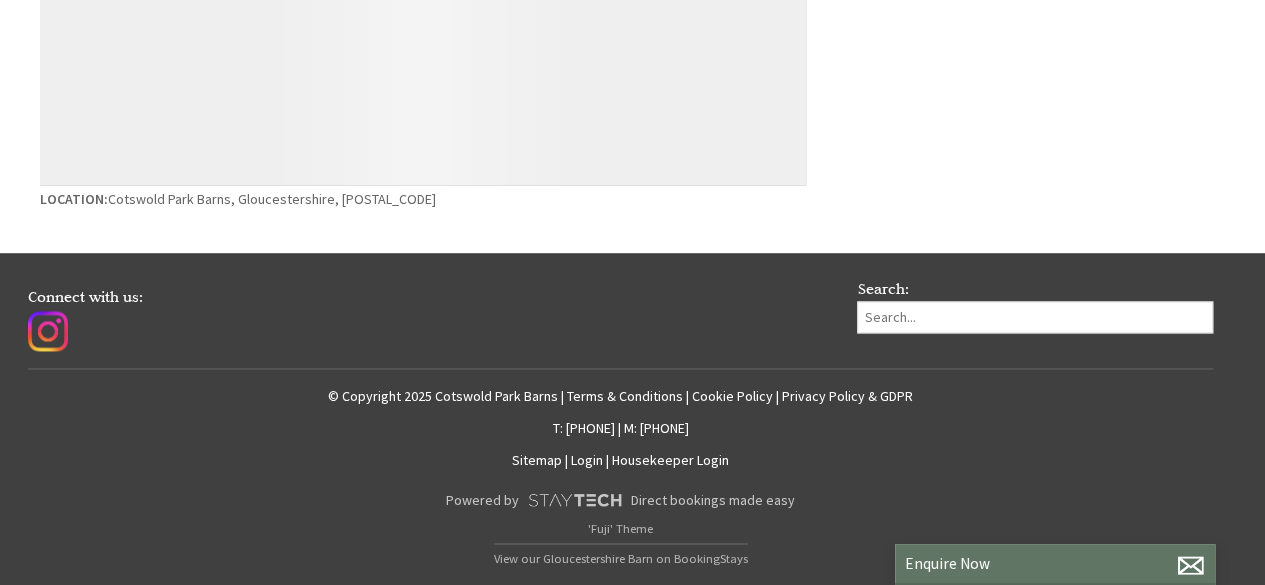 scroll, scrollTop: 0, scrollLeft: 0, axis: both 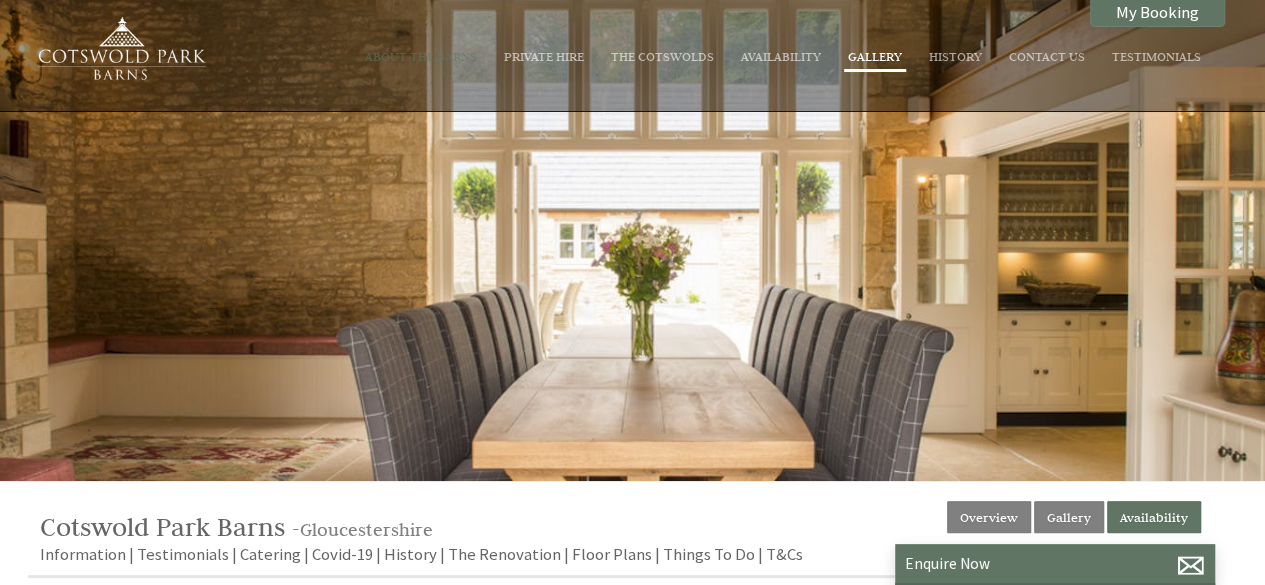 click on "Gallery" at bounding box center [875, 58] 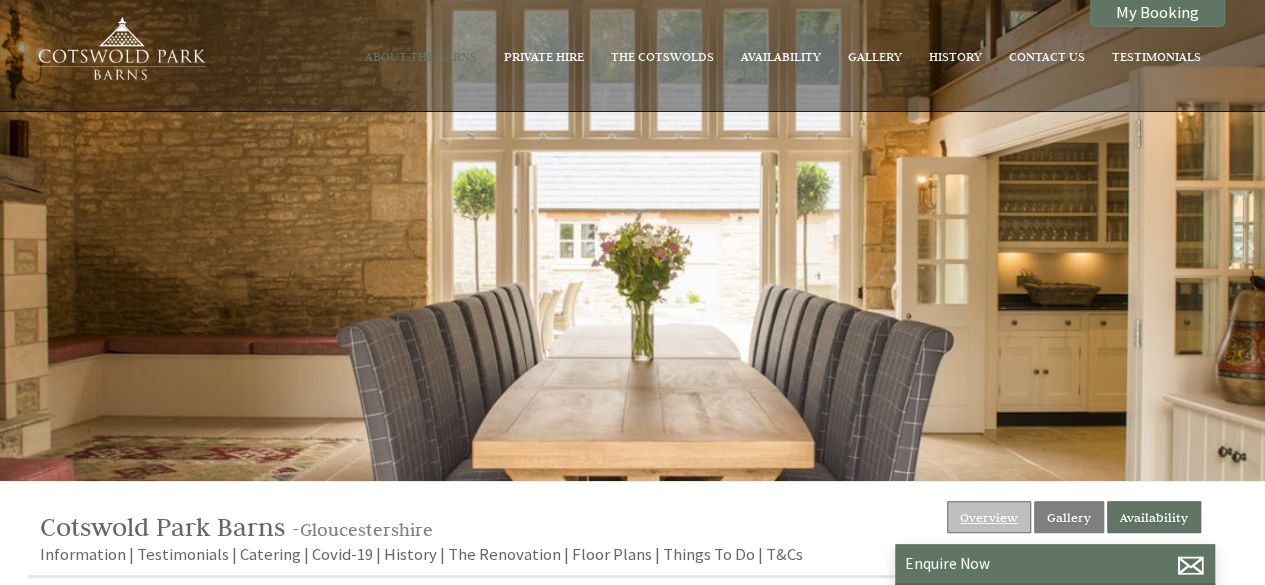 click on "Overview" at bounding box center [989, 517] 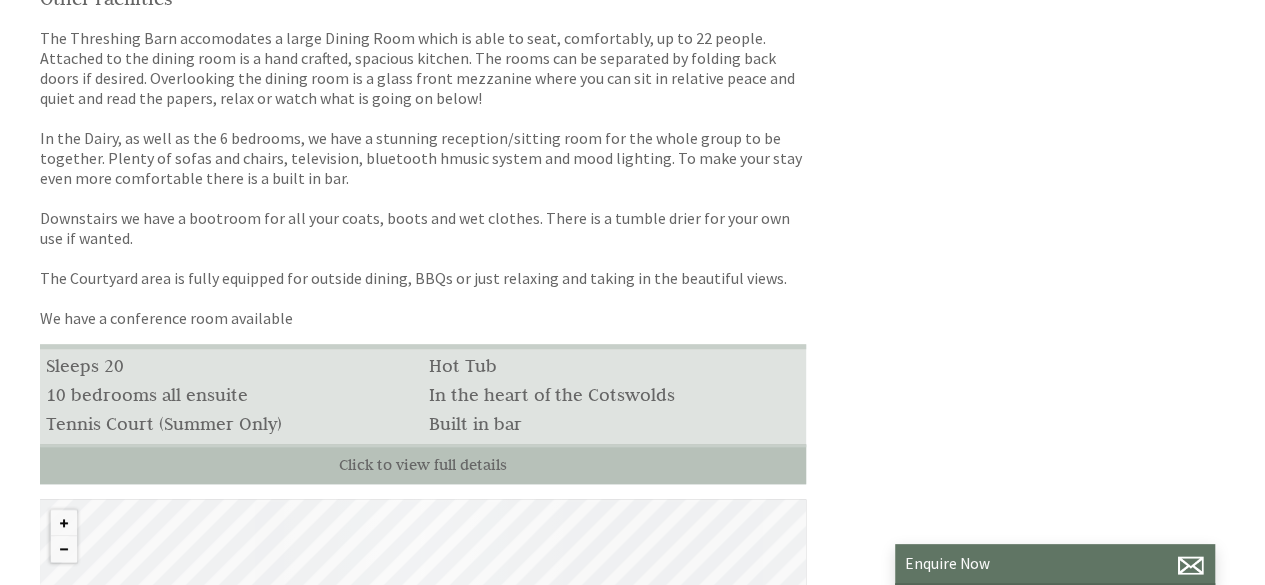 scroll, scrollTop: 800, scrollLeft: 0, axis: vertical 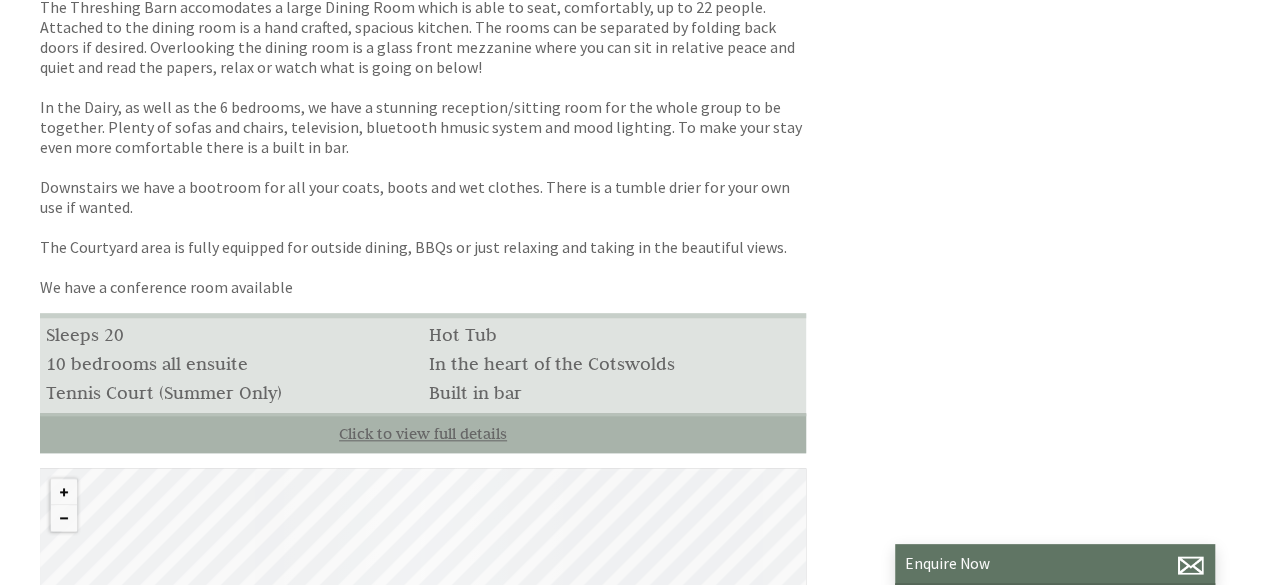 click on "Click to view full details" at bounding box center (423, 433) 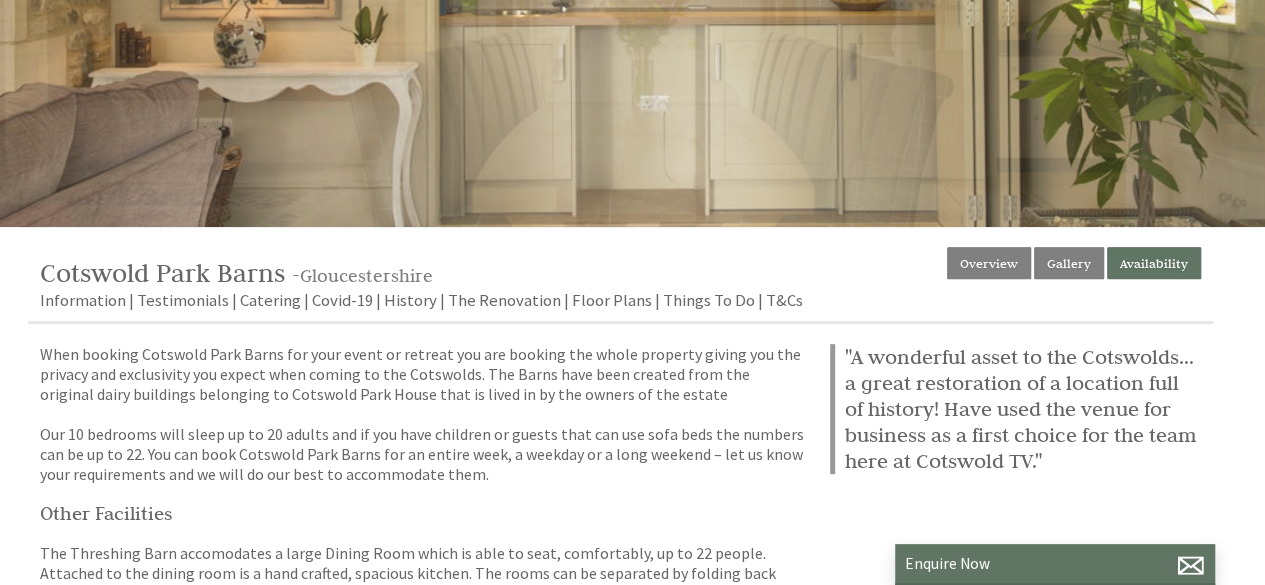 scroll, scrollTop: 184, scrollLeft: 0, axis: vertical 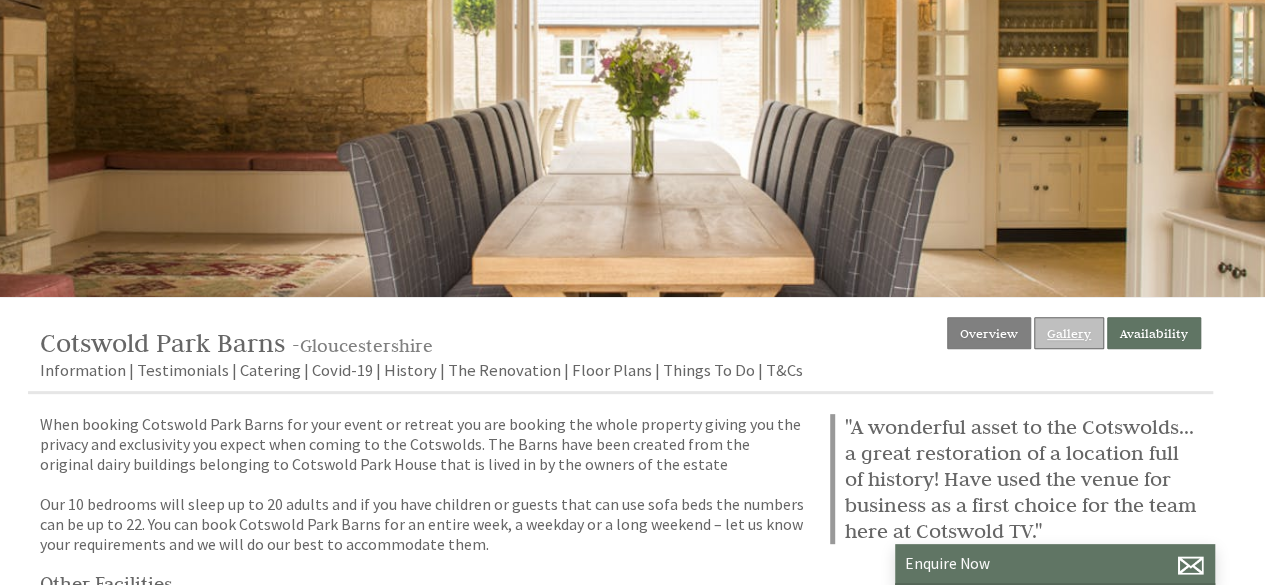click on "Gallery" at bounding box center (1069, 333) 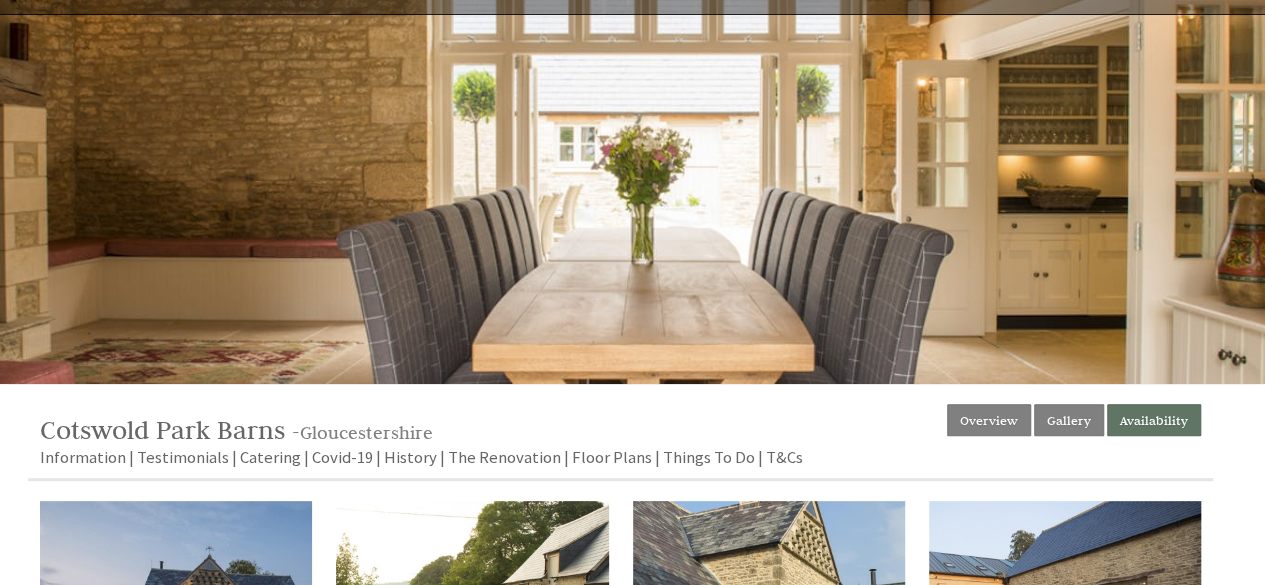 scroll, scrollTop: 400, scrollLeft: 0, axis: vertical 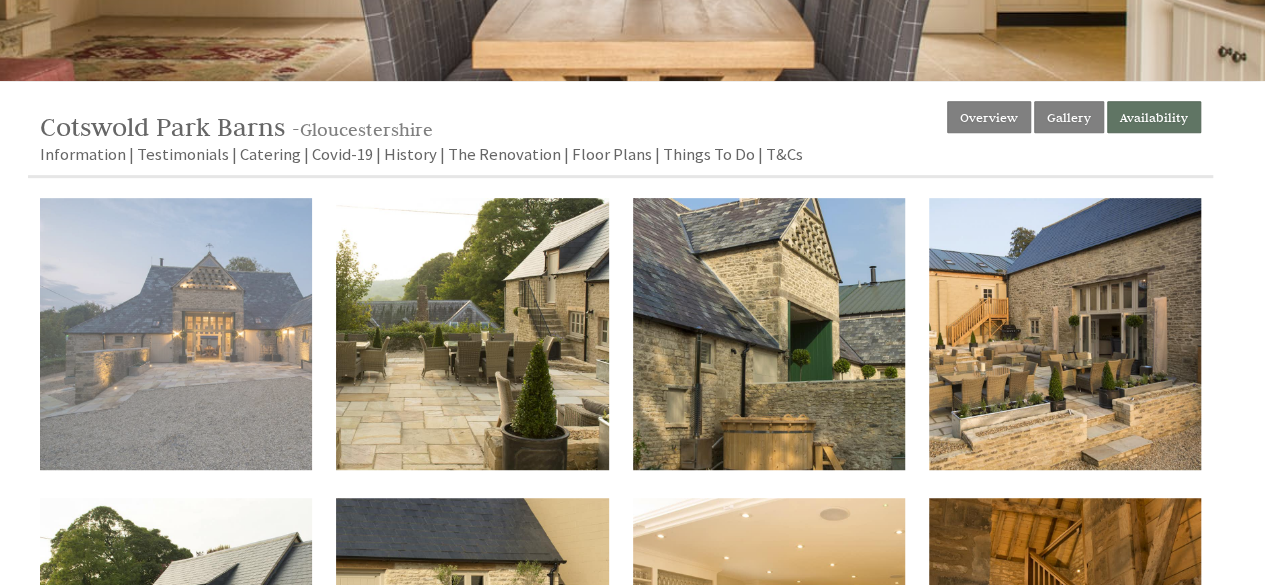 click at bounding box center (176, 334) 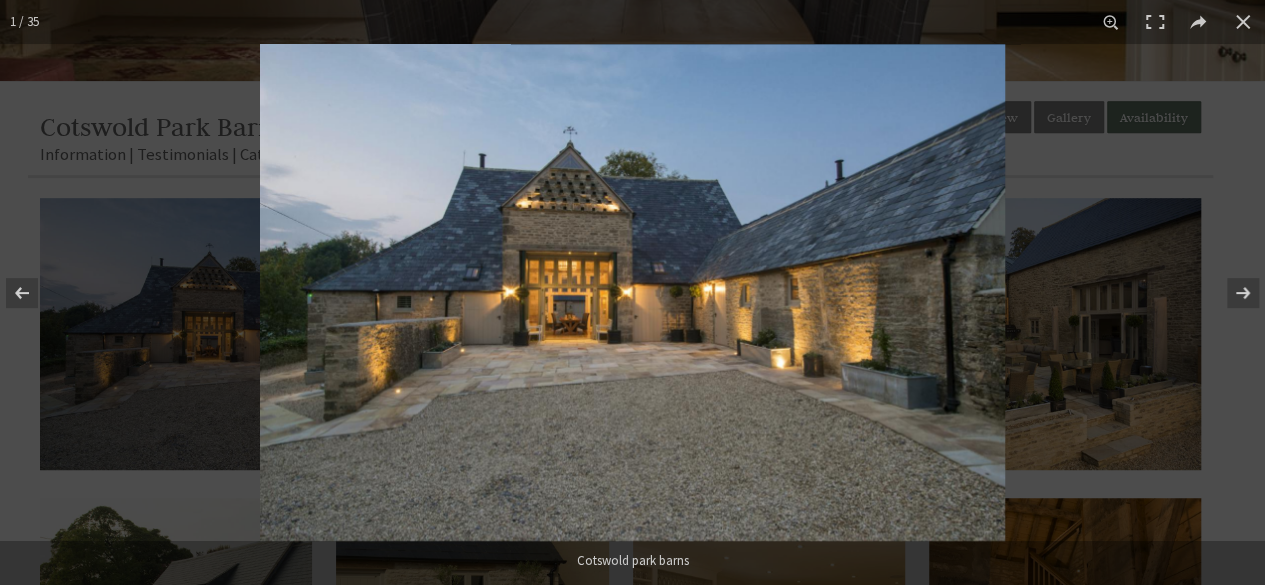 click at bounding box center [632, 292] 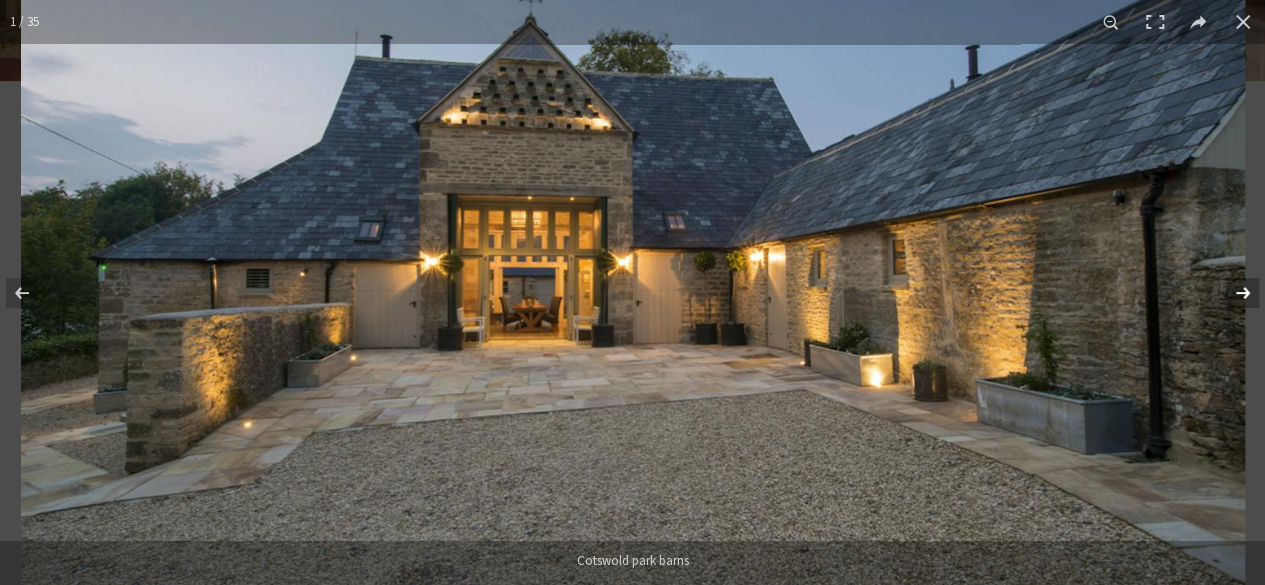 click at bounding box center (1230, 293) 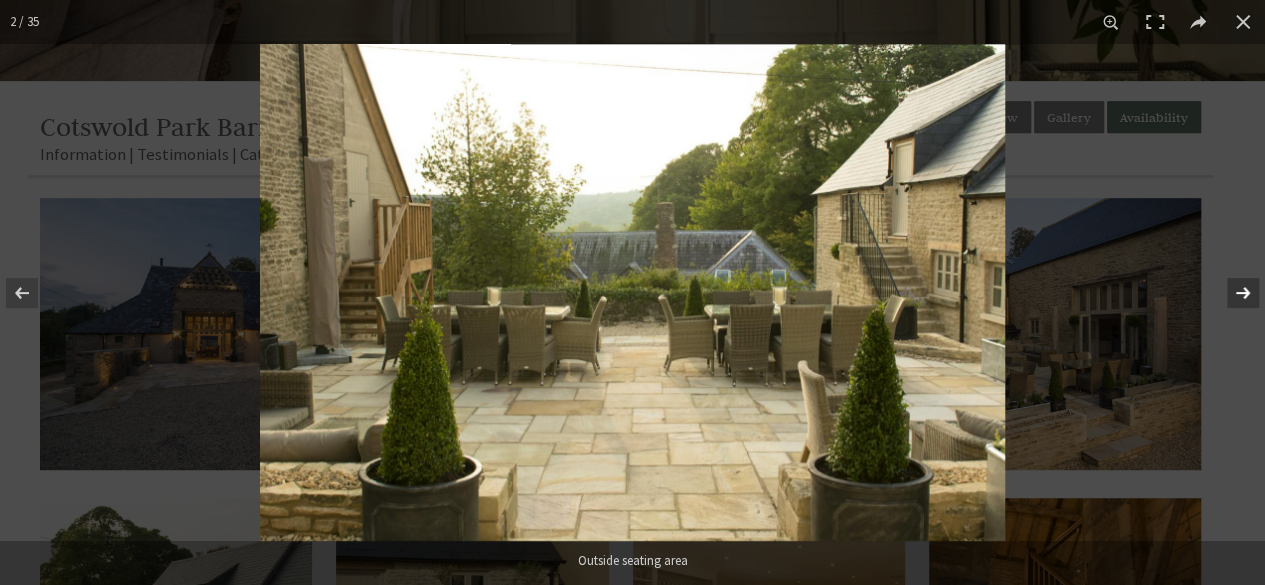 click at bounding box center [1230, 293] 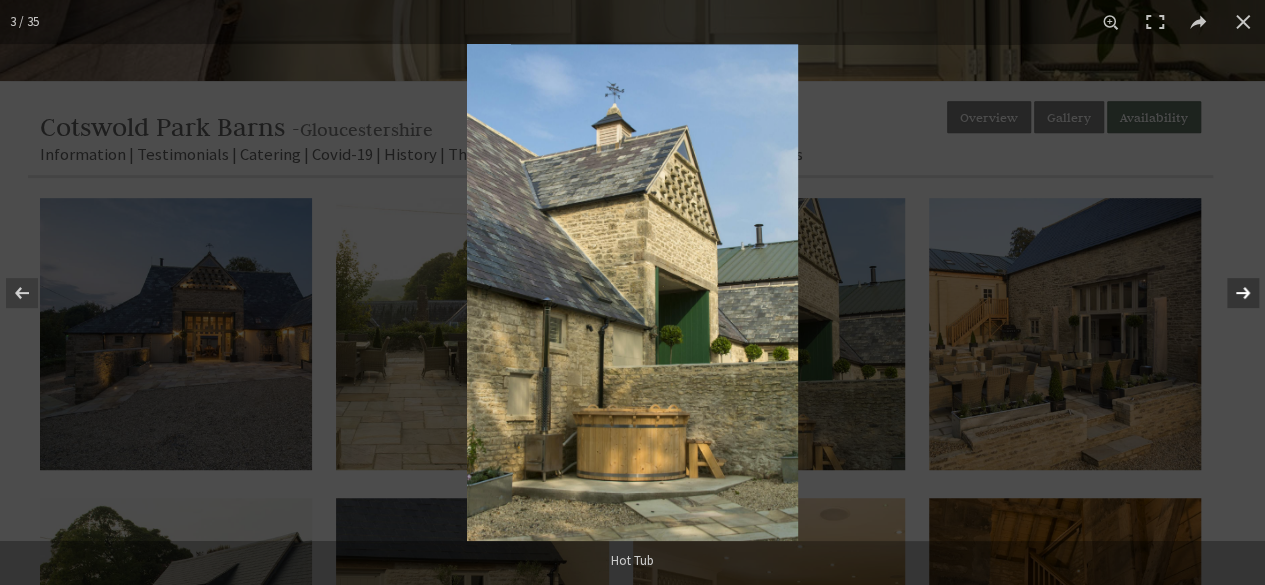 click at bounding box center (1230, 293) 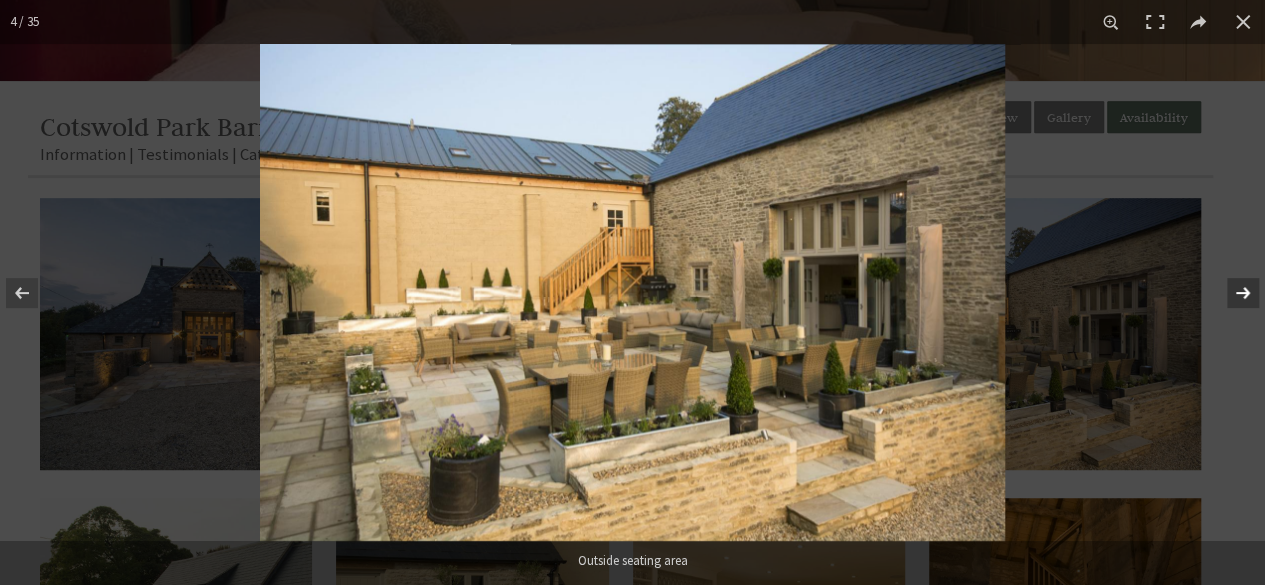click at bounding box center [1230, 293] 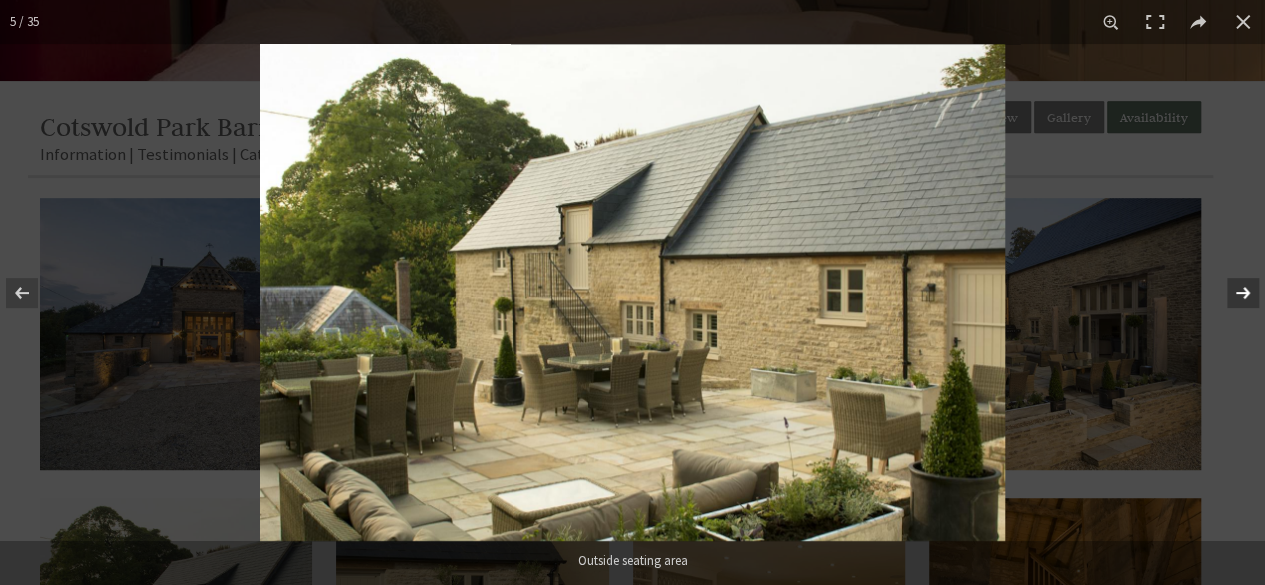 click at bounding box center (1230, 293) 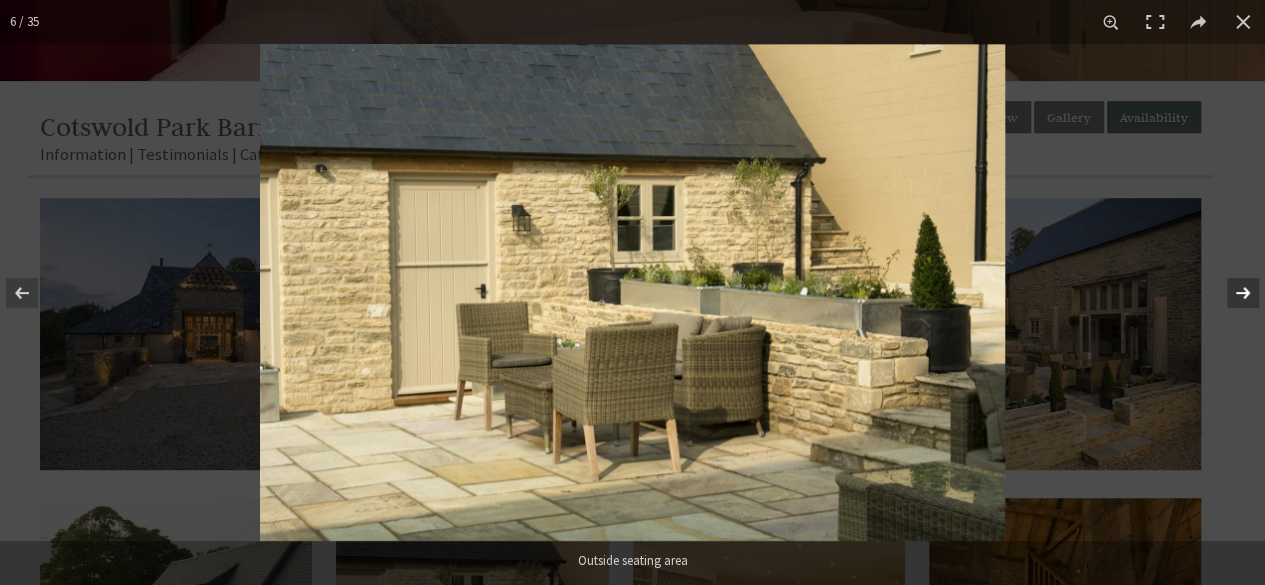 click at bounding box center (1230, 293) 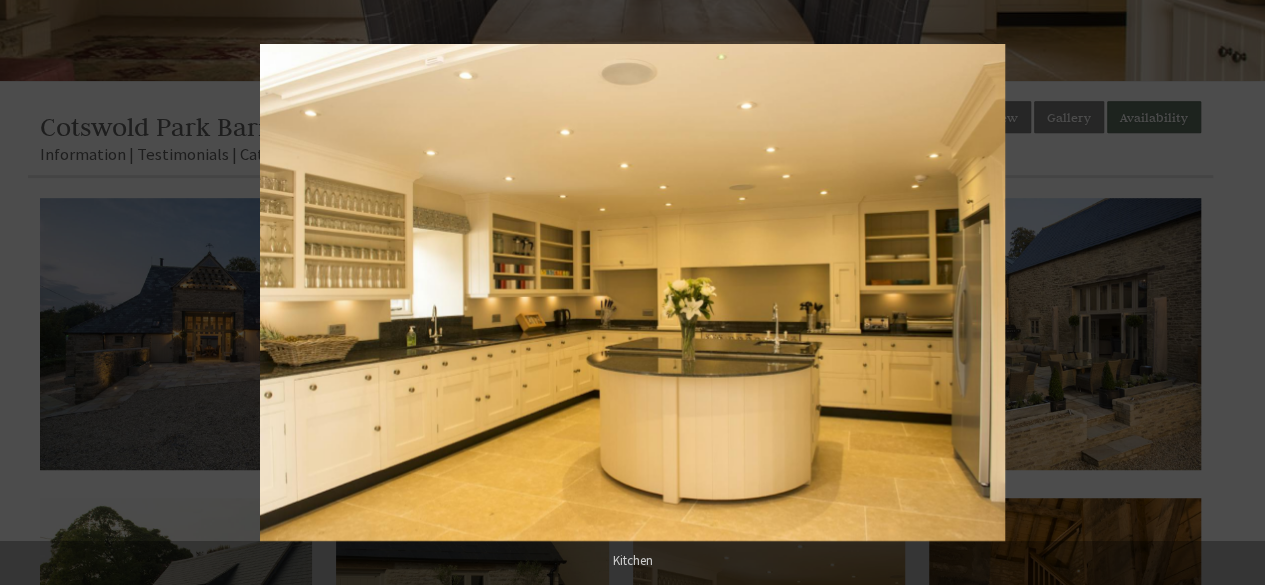 click at bounding box center [1230, 293] 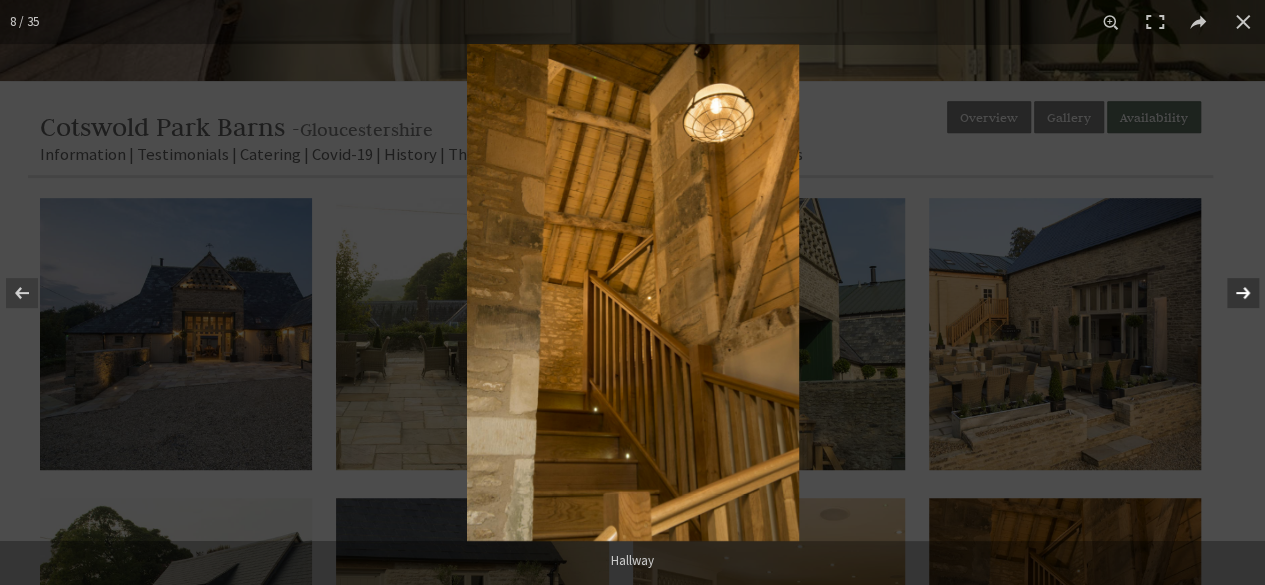 click at bounding box center [1230, 293] 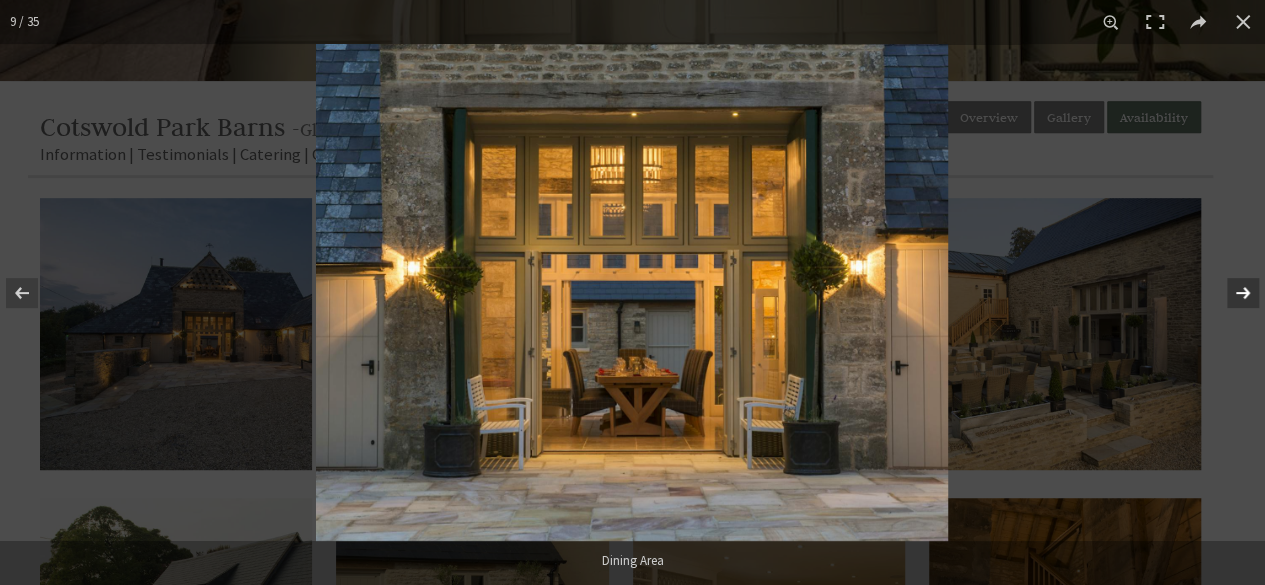 click at bounding box center [1230, 293] 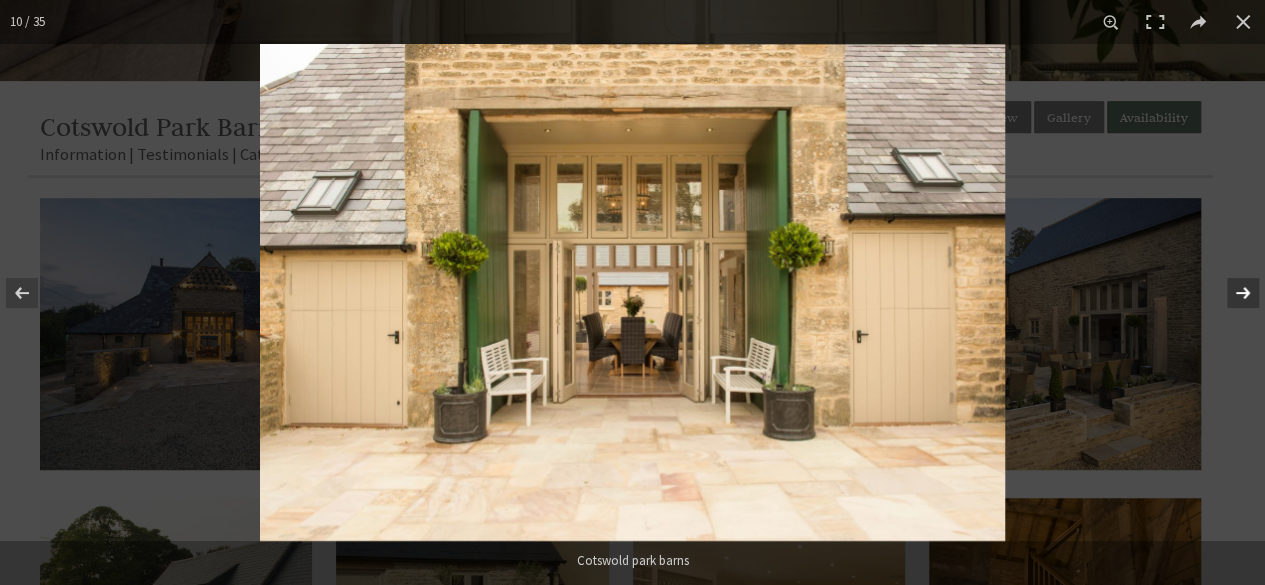 click at bounding box center [1230, 293] 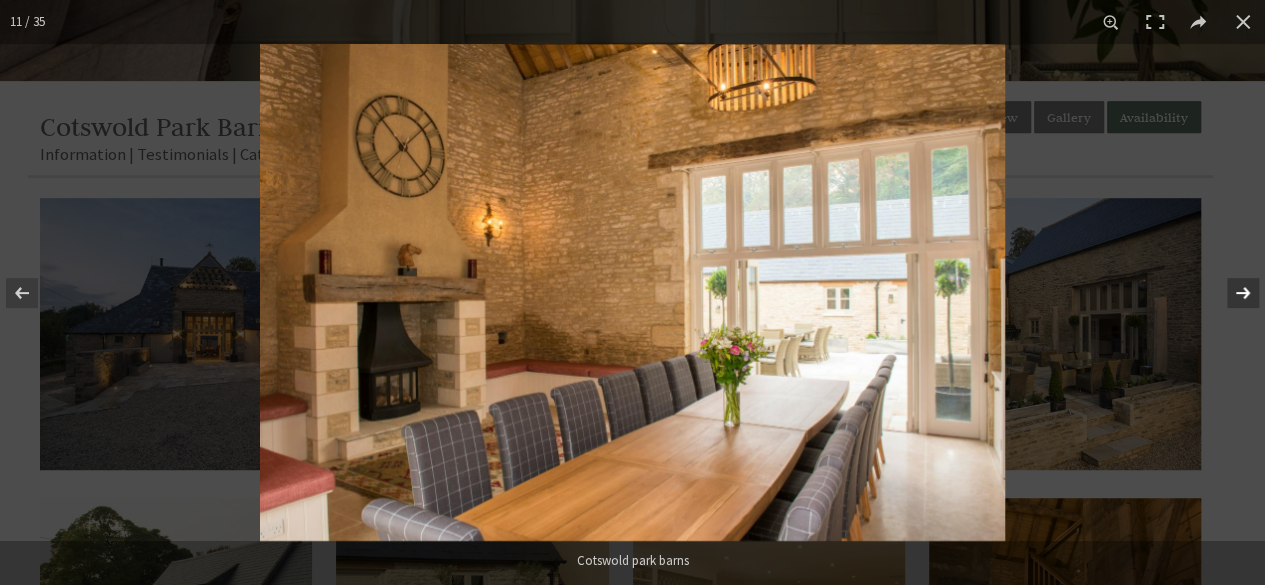 click at bounding box center (1230, 293) 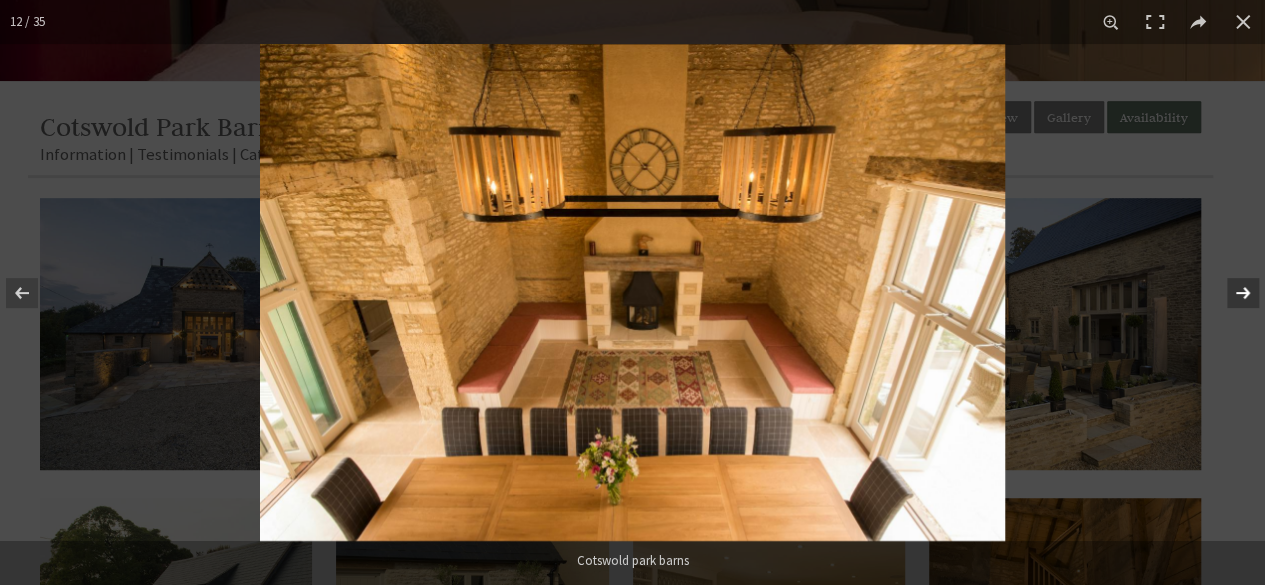 click at bounding box center [1230, 293] 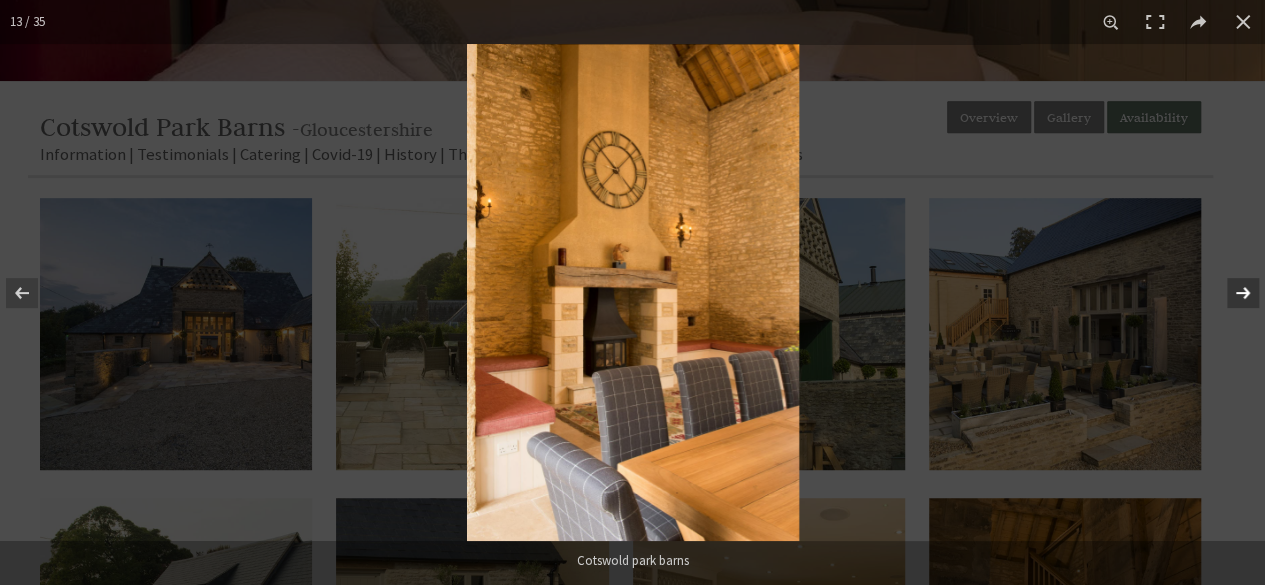 click at bounding box center (1230, 293) 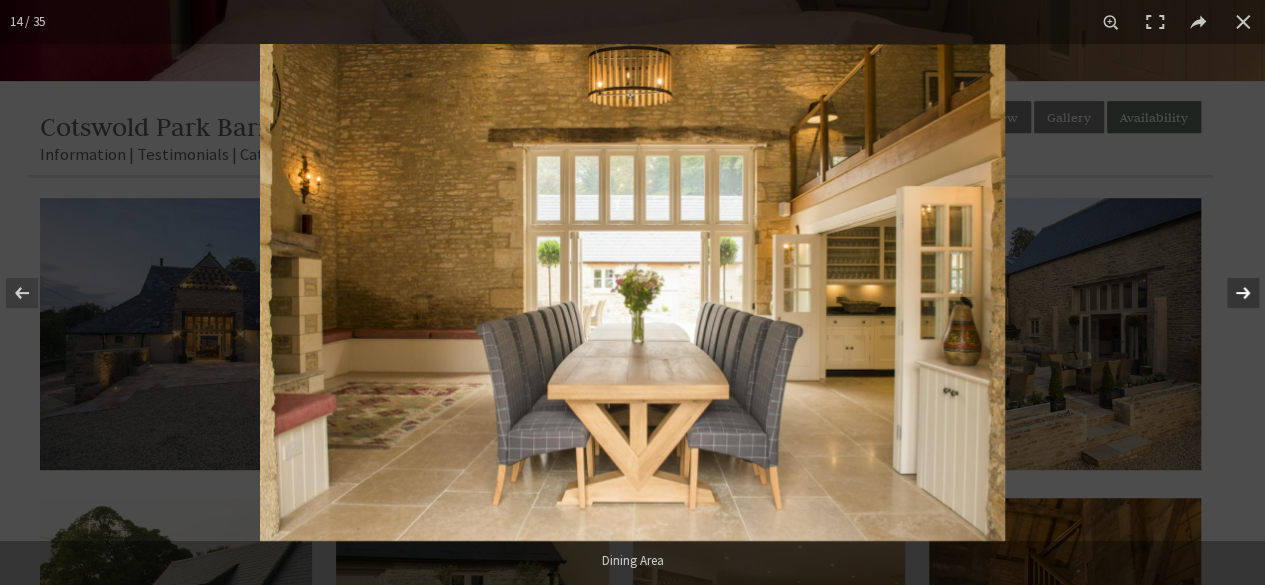 click at bounding box center (1230, 293) 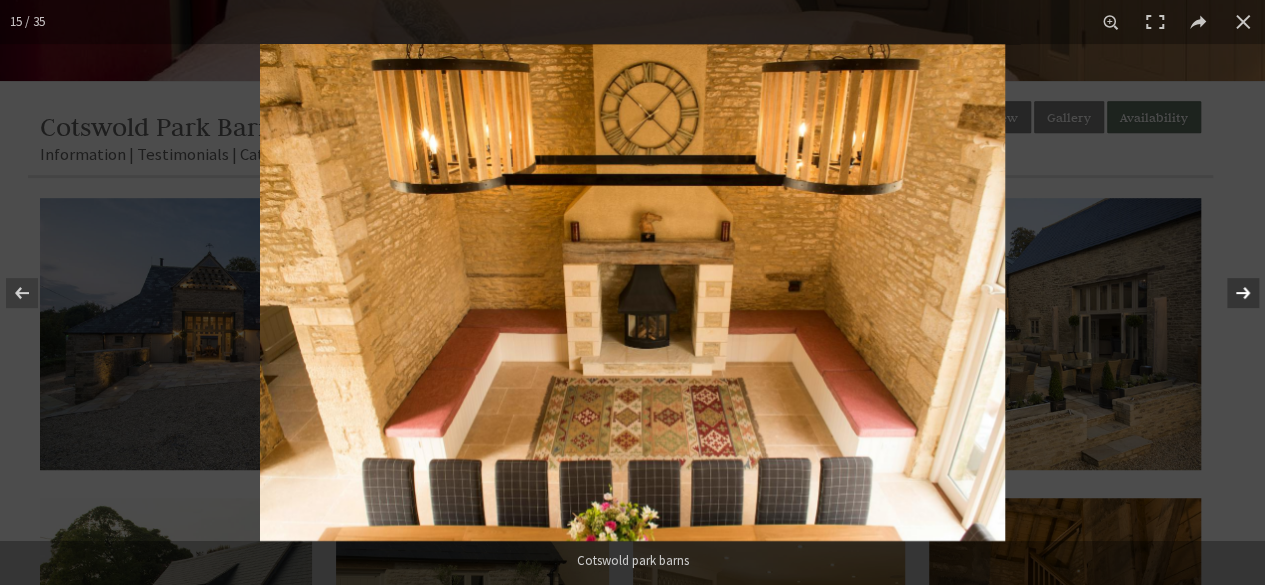 click at bounding box center [1230, 293] 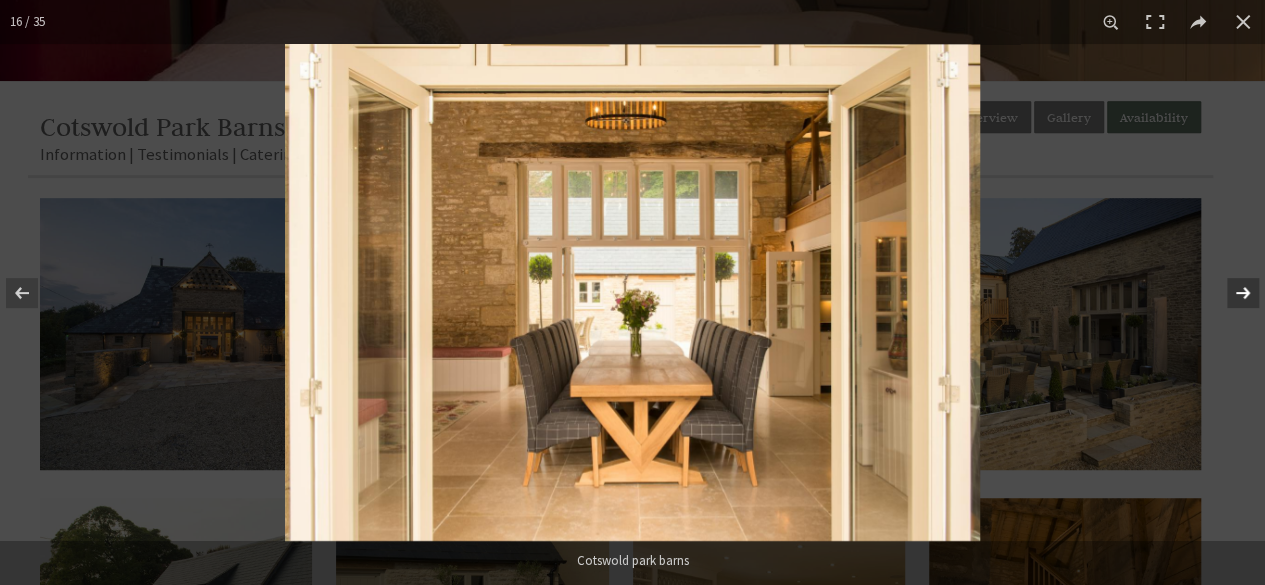 click at bounding box center (1230, 293) 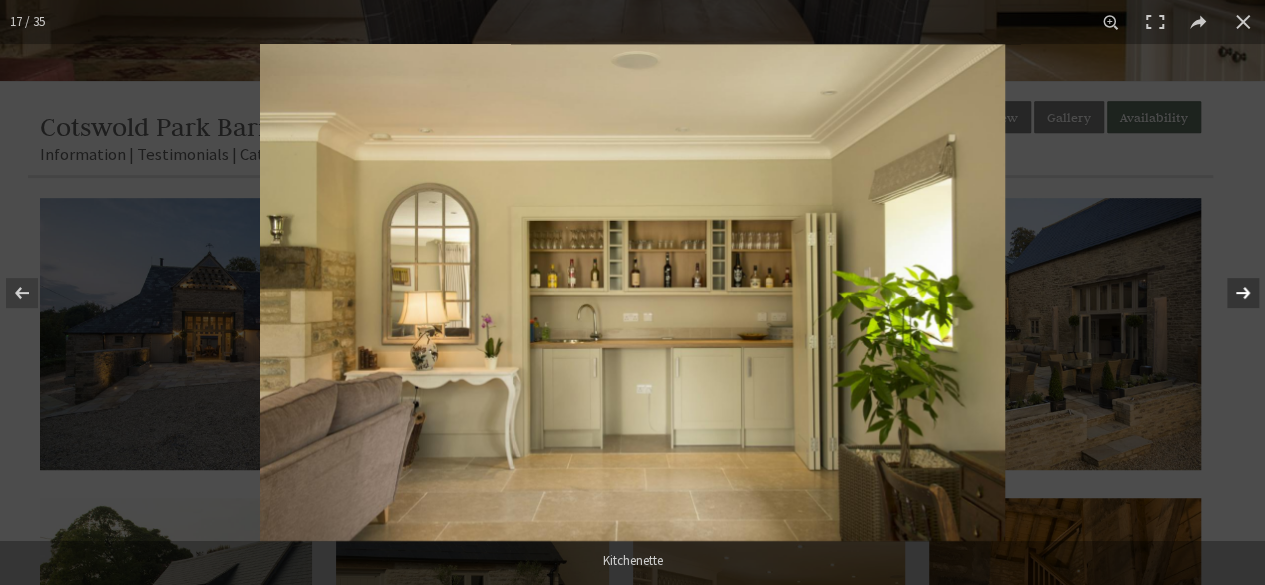 click at bounding box center [1230, 293] 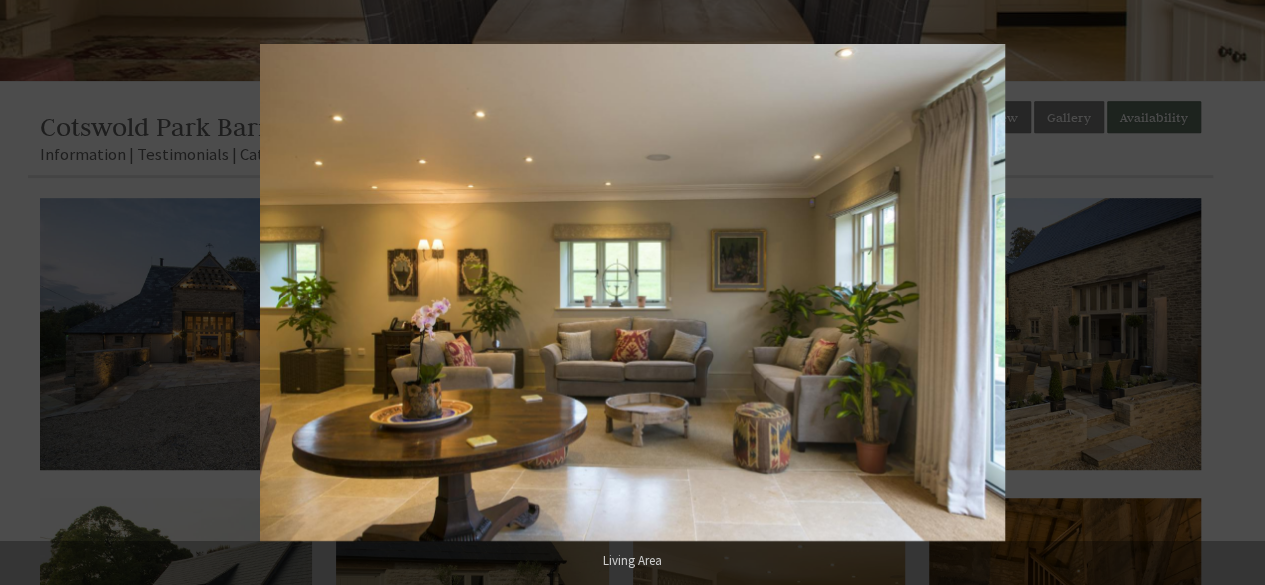 click at bounding box center (1230, 293) 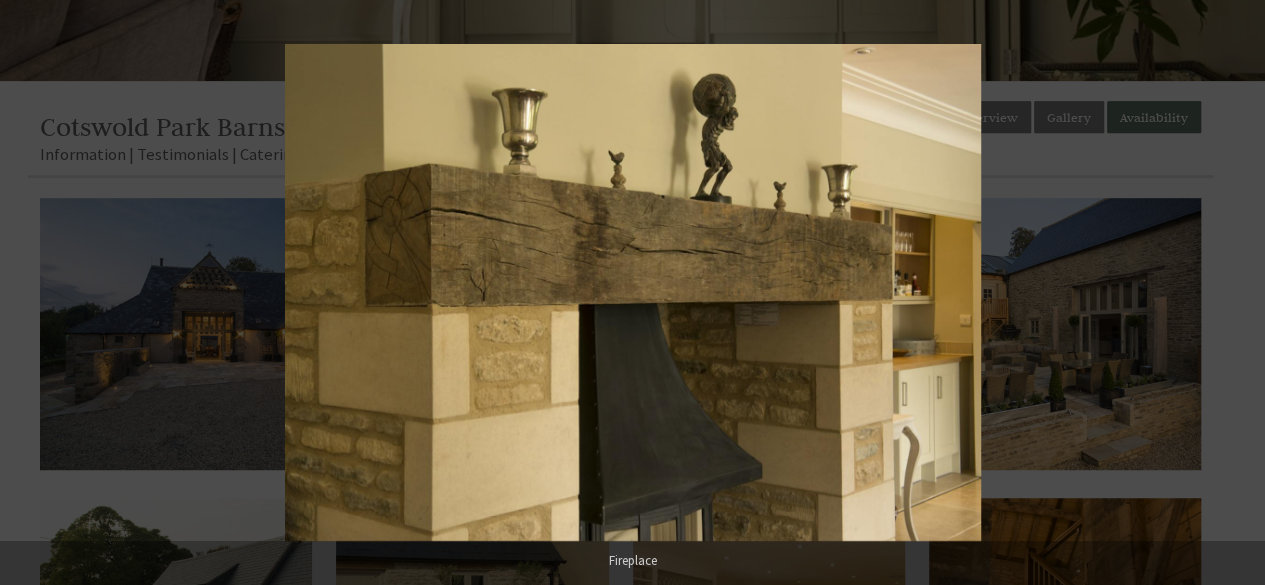 click at bounding box center [1230, 293] 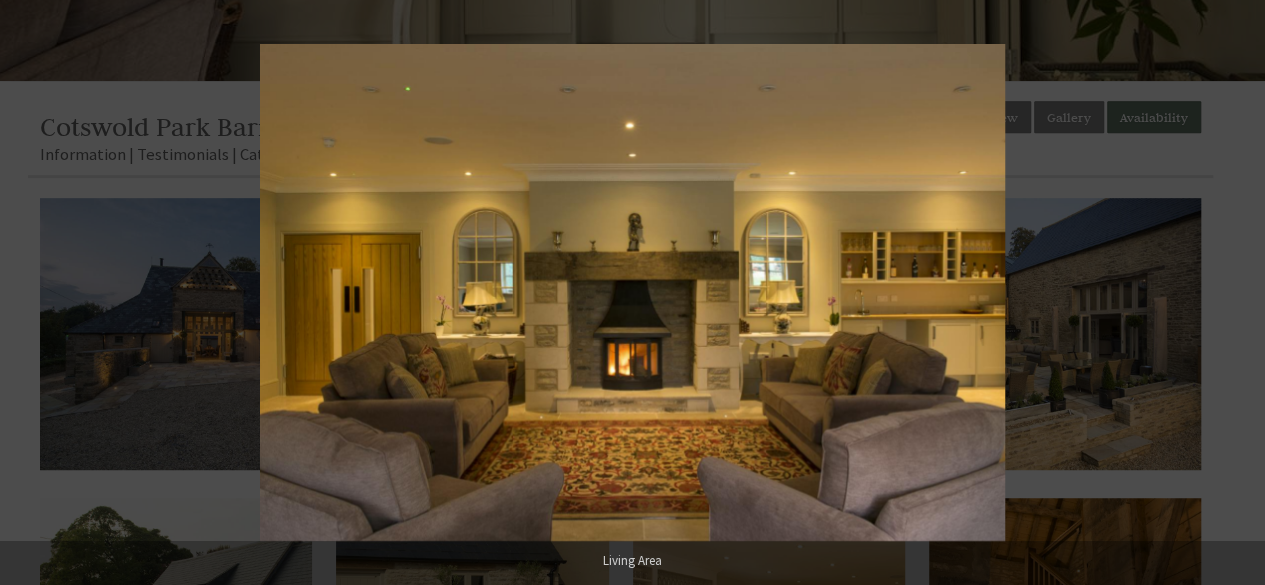 click at bounding box center (1230, 293) 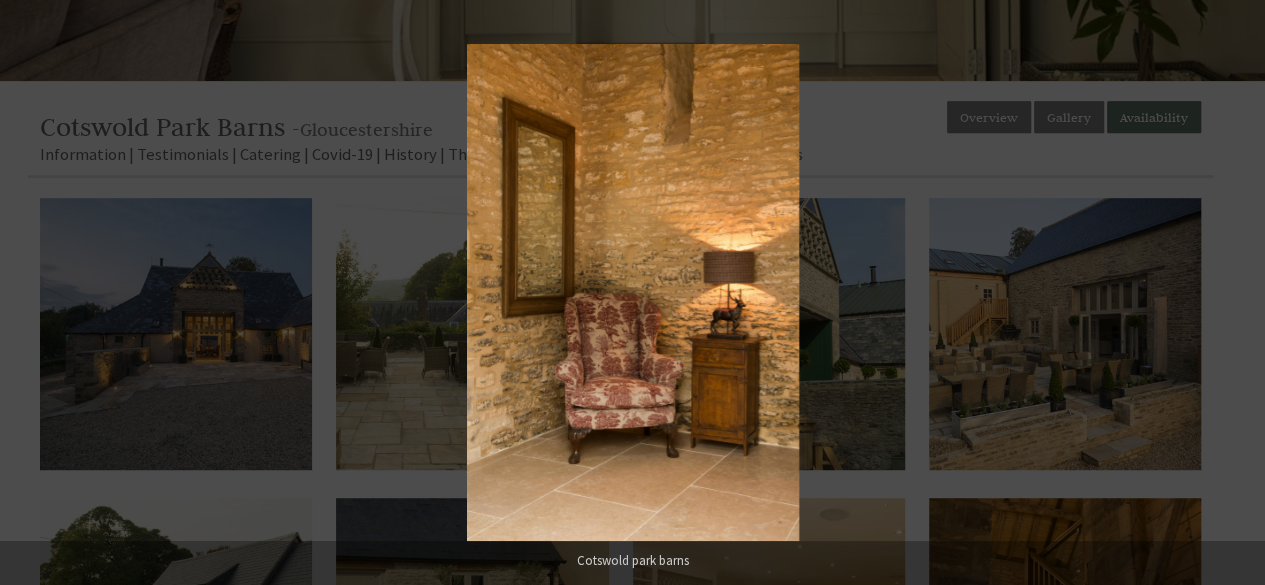 click at bounding box center (1230, 293) 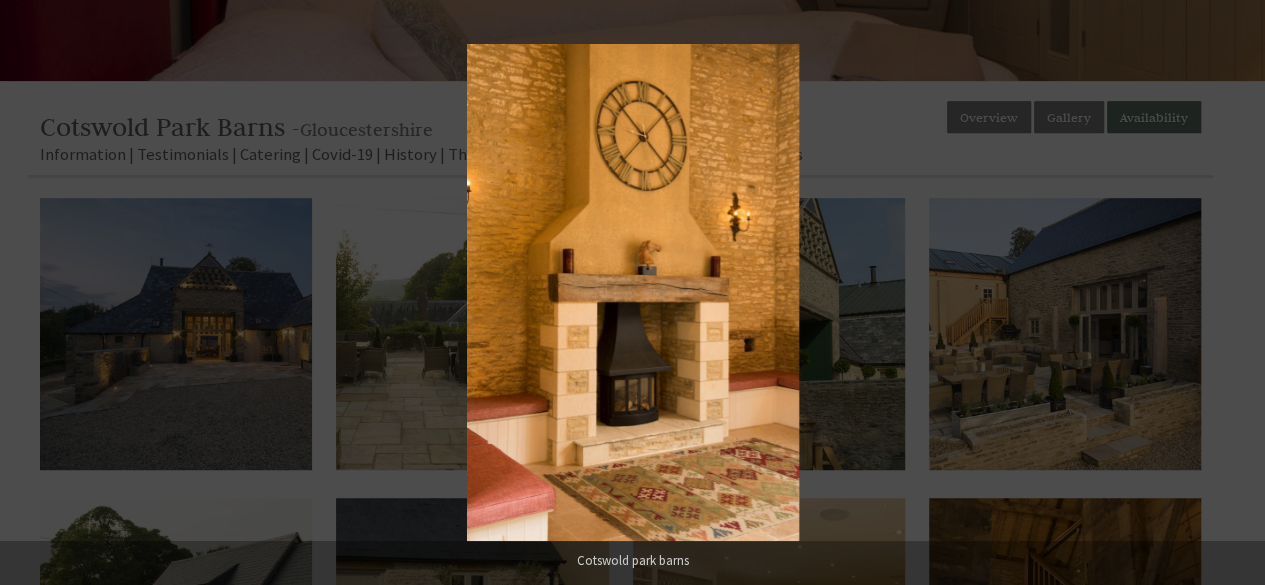 click at bounding box center [1230, 293] 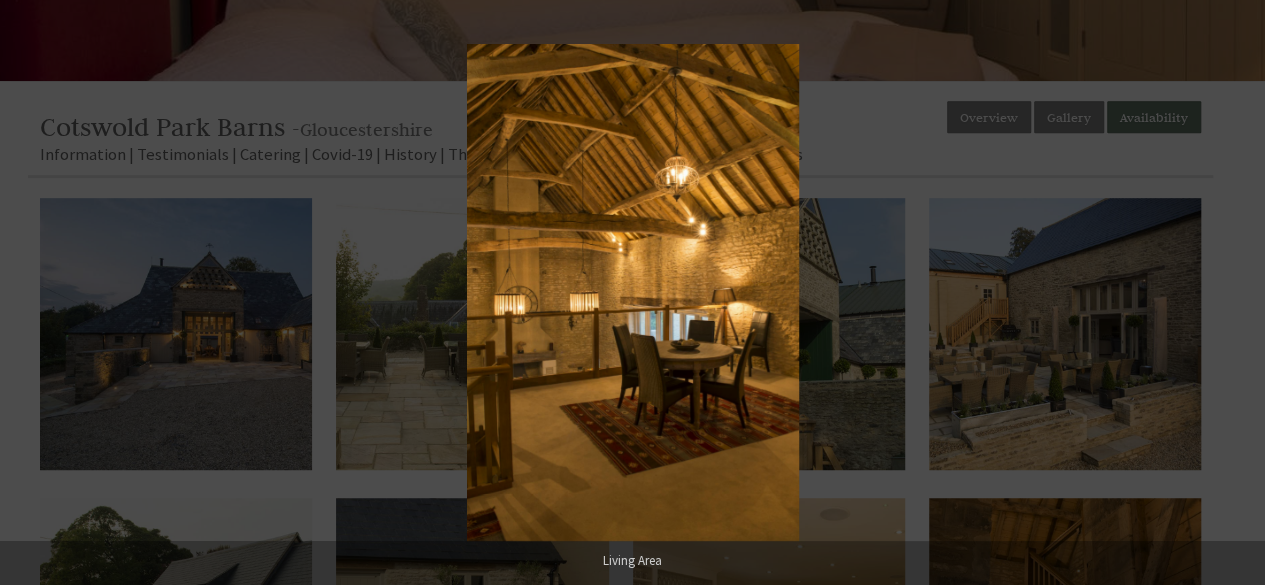 click at bounding box center (1230, 293) 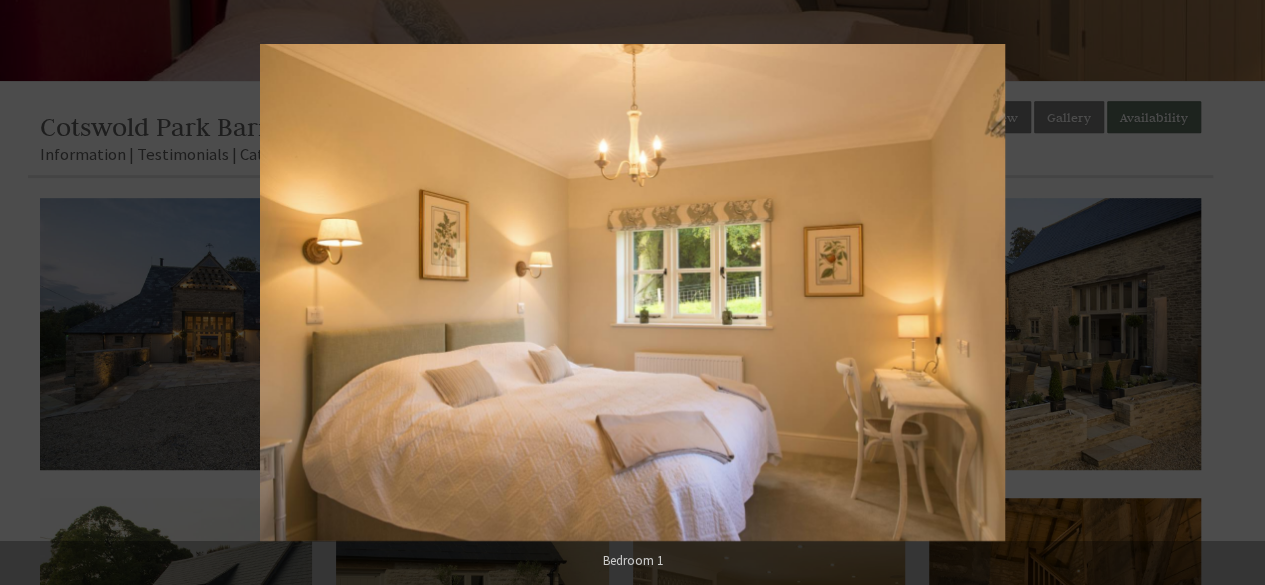 click at bounding box center (1230, 293) 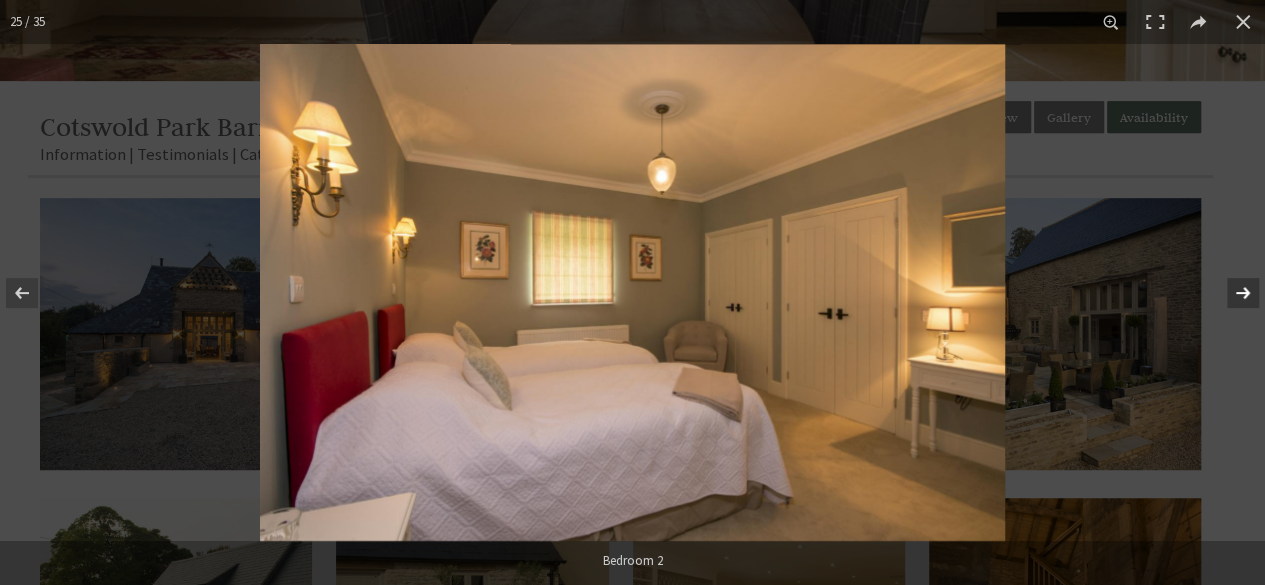 click at bounding box center (1230, 293) 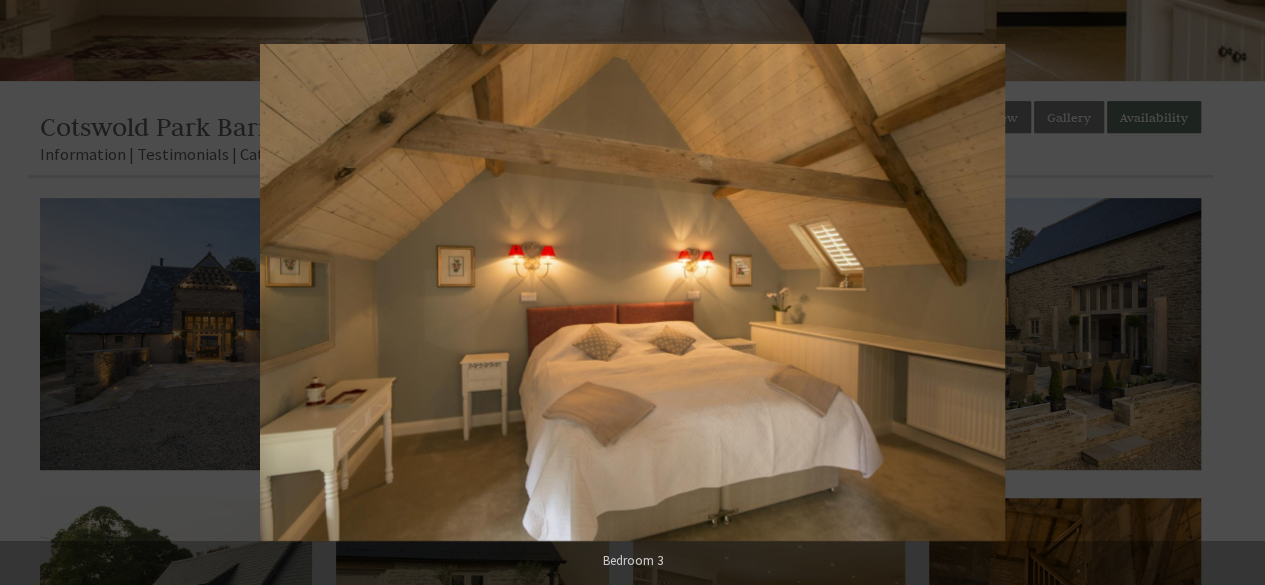 click at bounding box center [1230, 293] 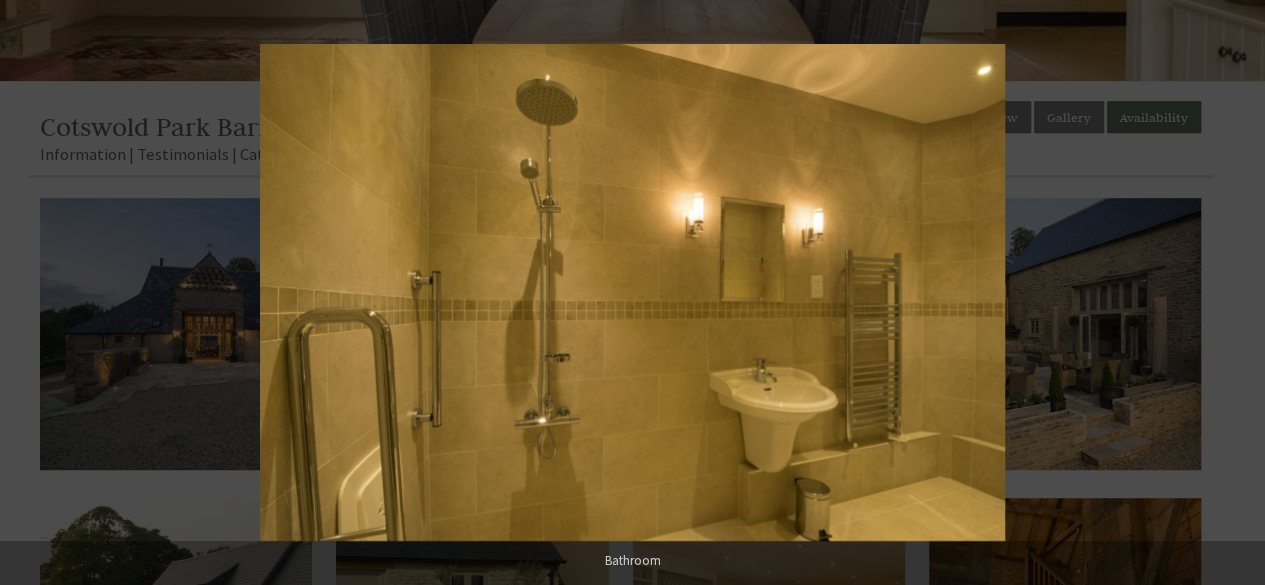 click at bounding box center (1230, 293) 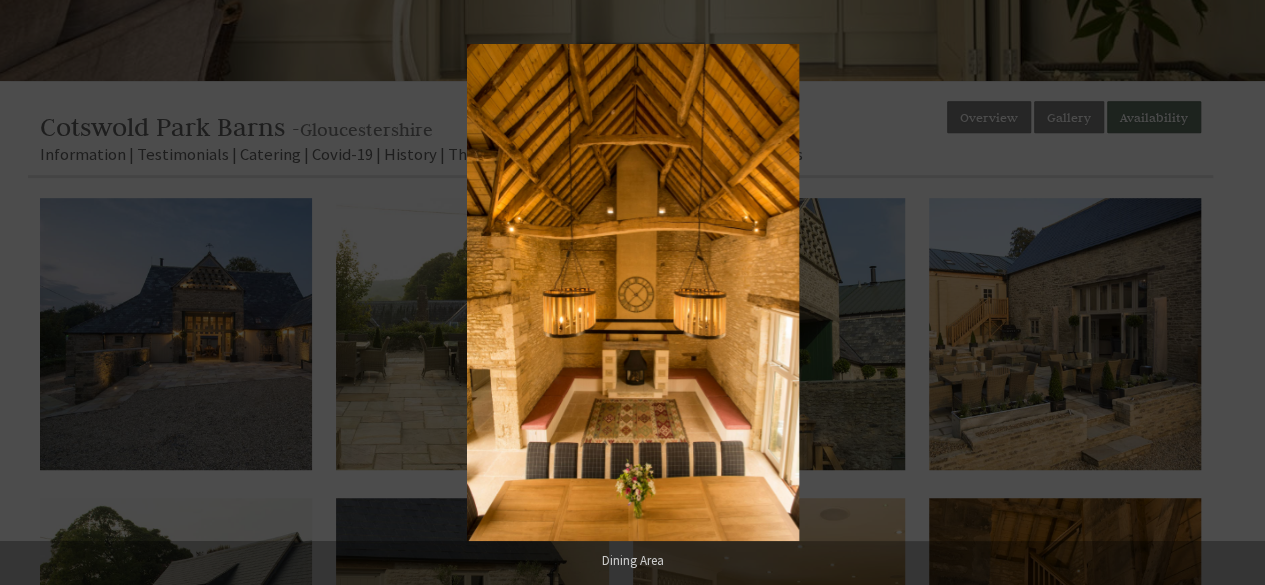 click at bounding box center (1230, 293) 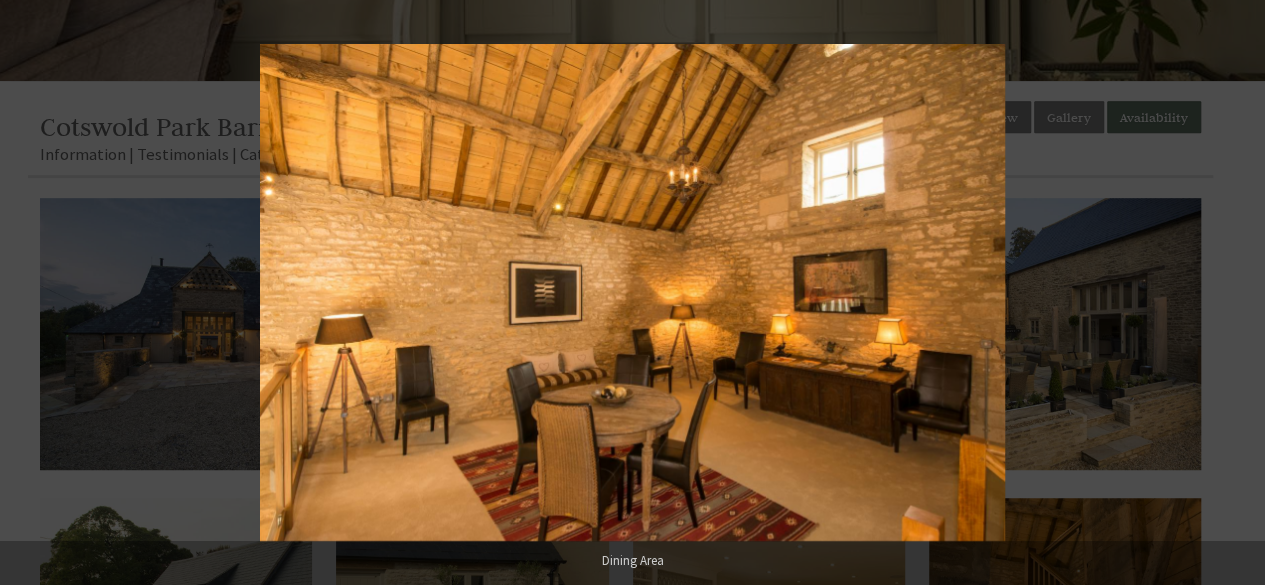 click at bounding box center (1230, 293) 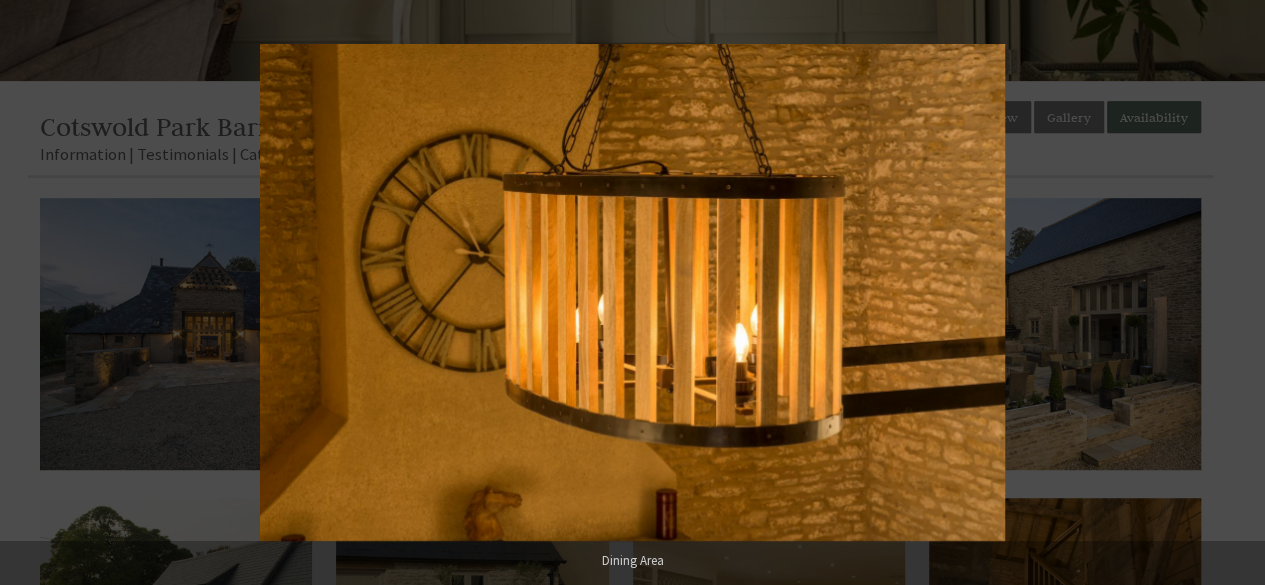 click at bounding box center (1230, 293) 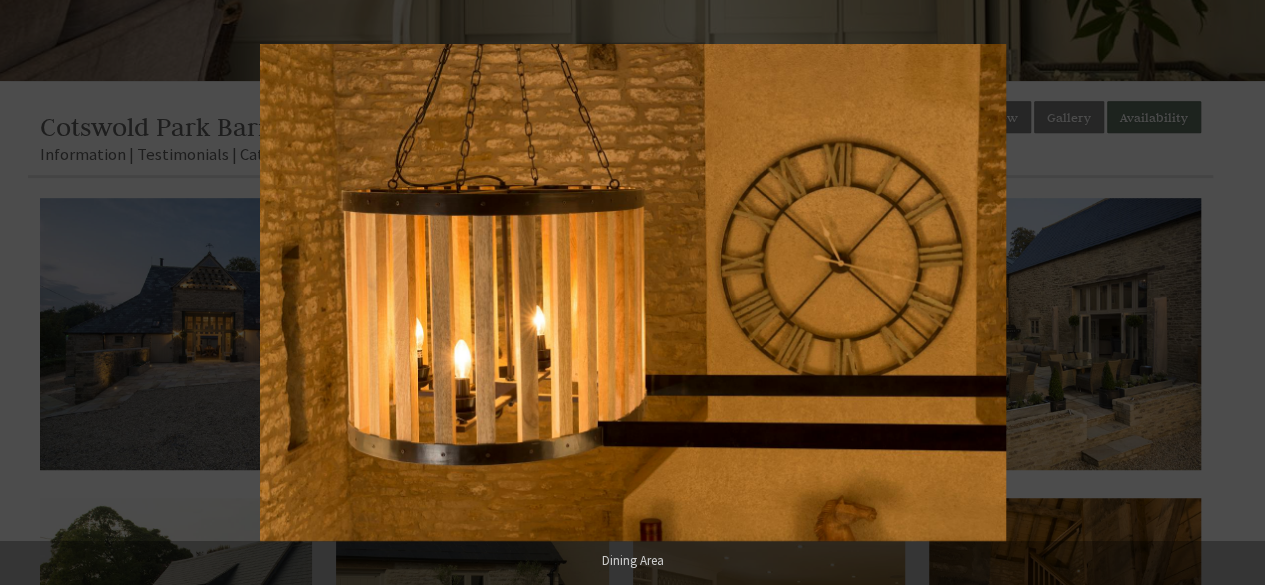 click at bounding box center [1230, 293] 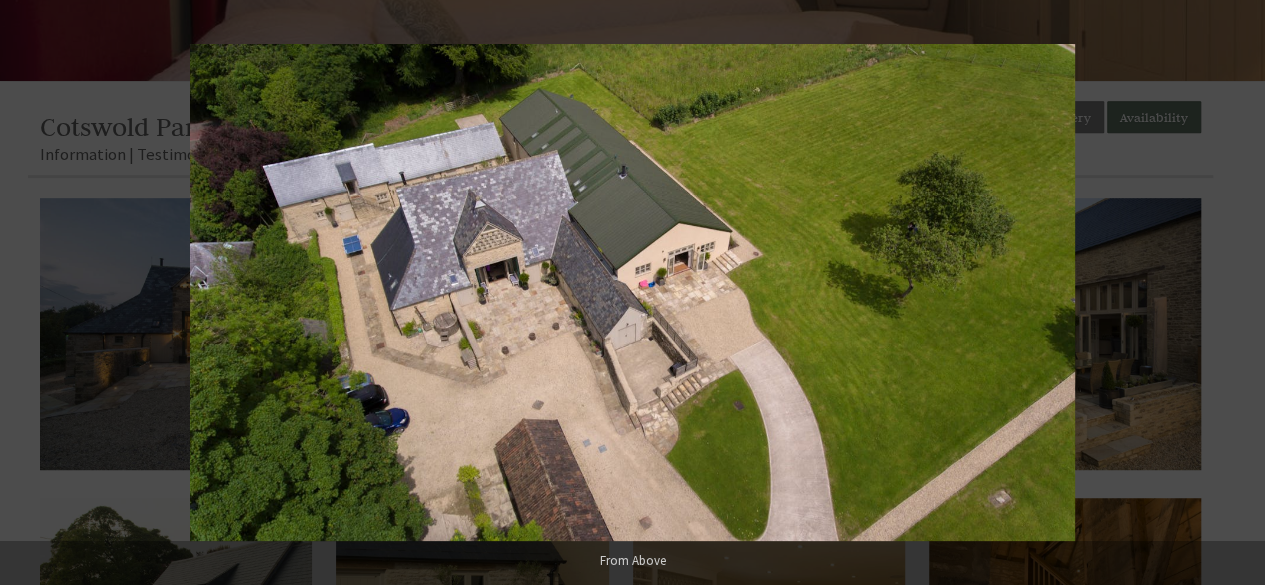click at bounding box center [1230, 293] 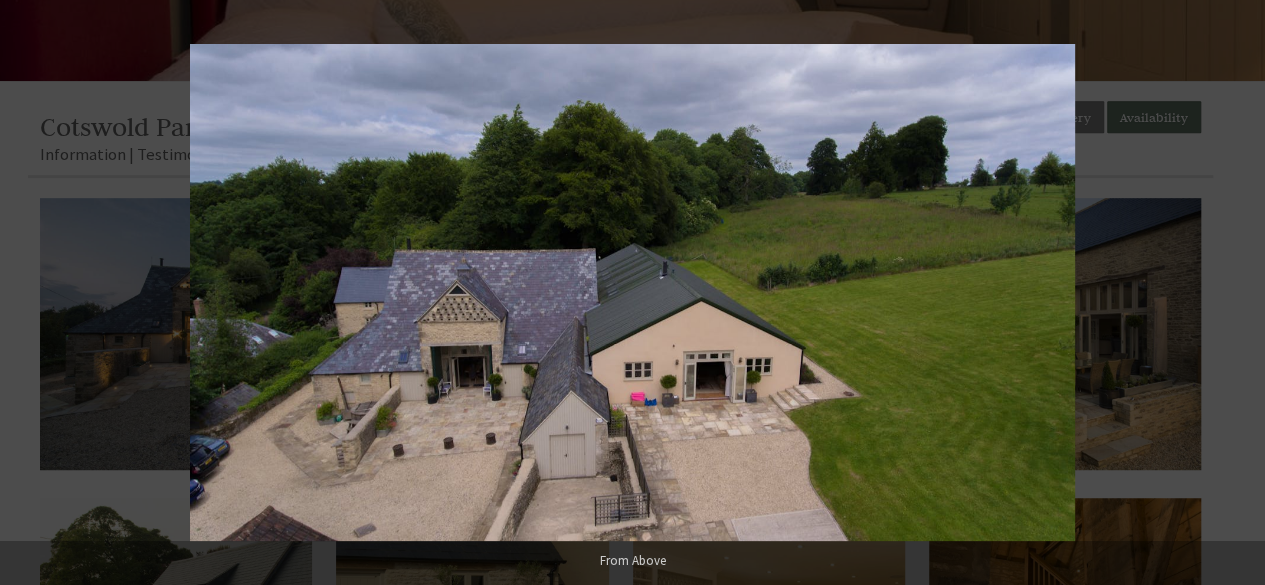 click at bounding box center (1230, 293) 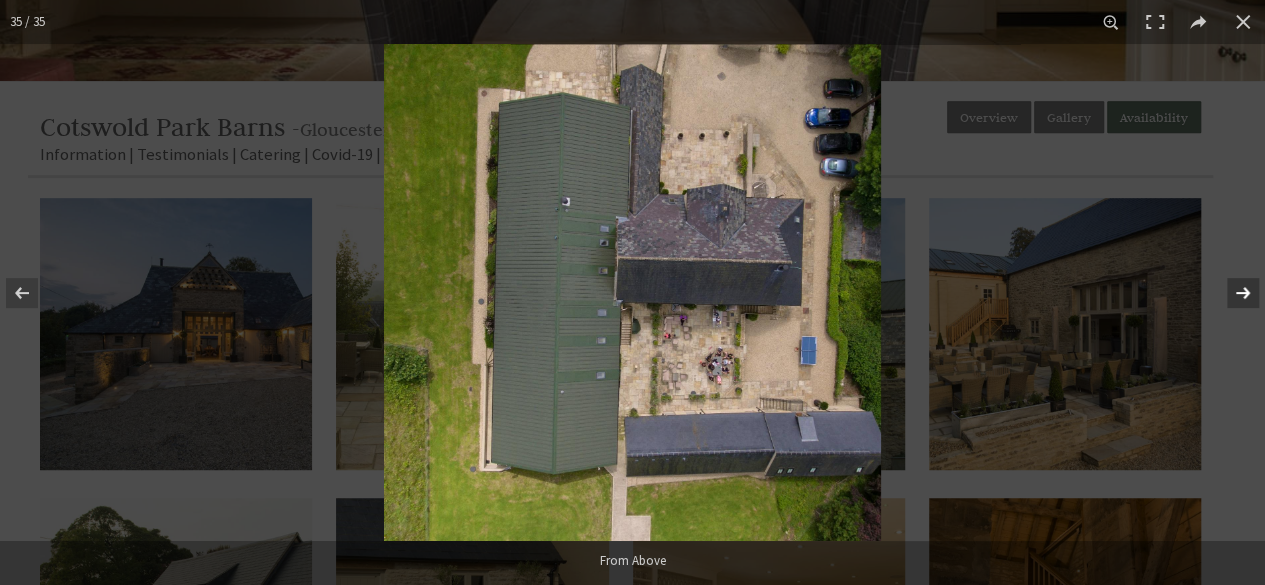click at bounding box center (1230, 293) 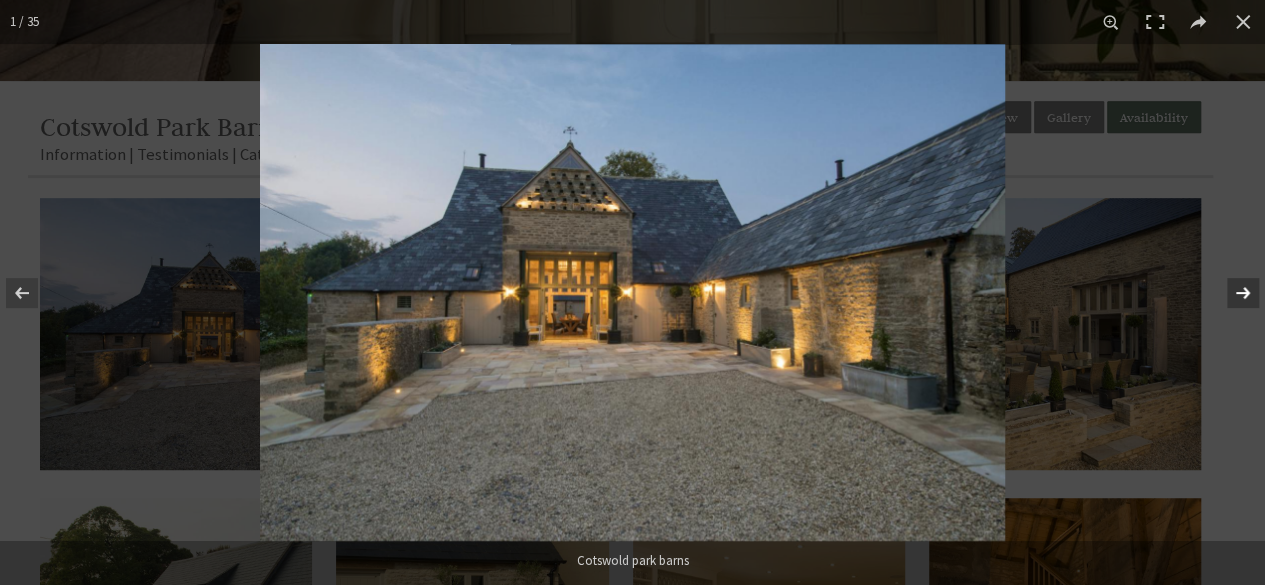 click at bounding box center [1230, 293] 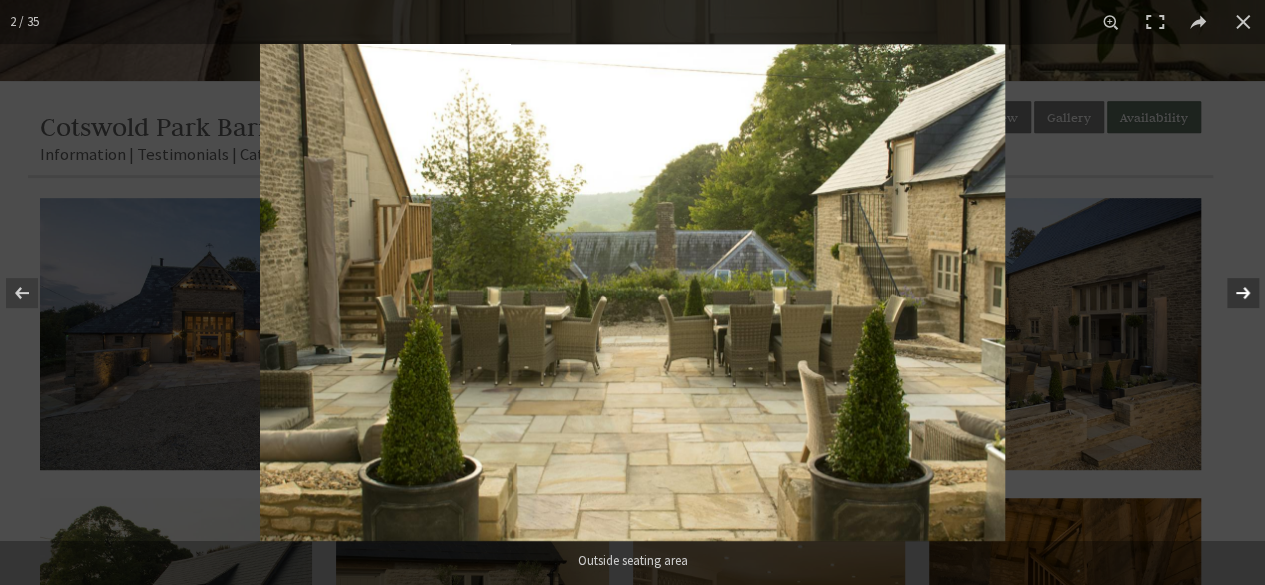 click at bounding box center [1230, 293] 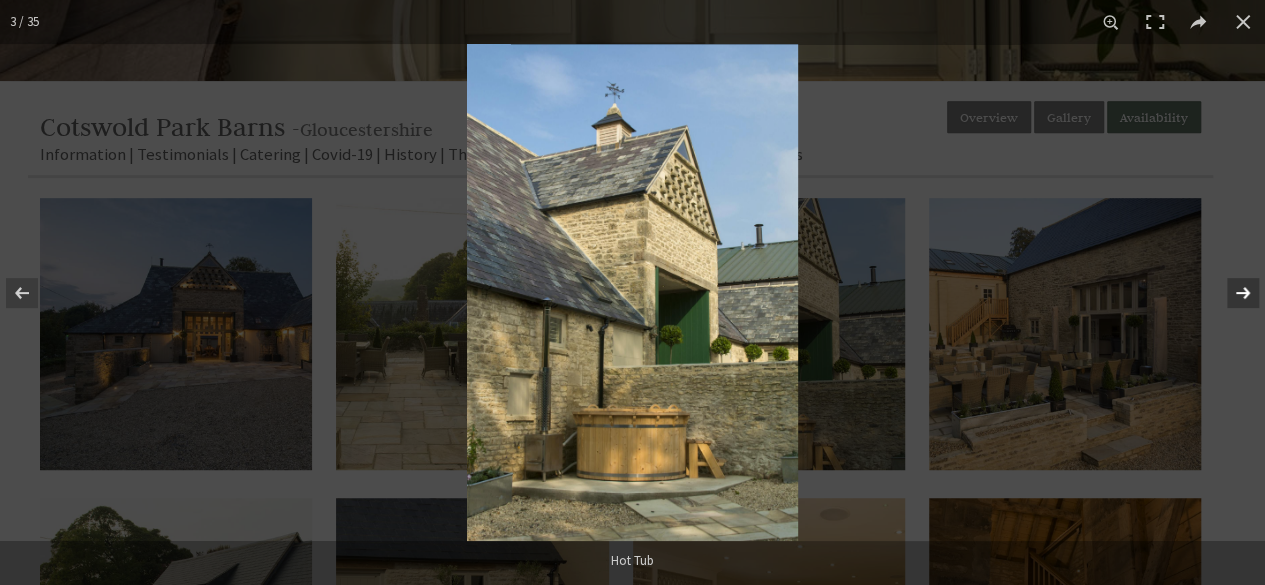 click at bounding box center (1230, 293) 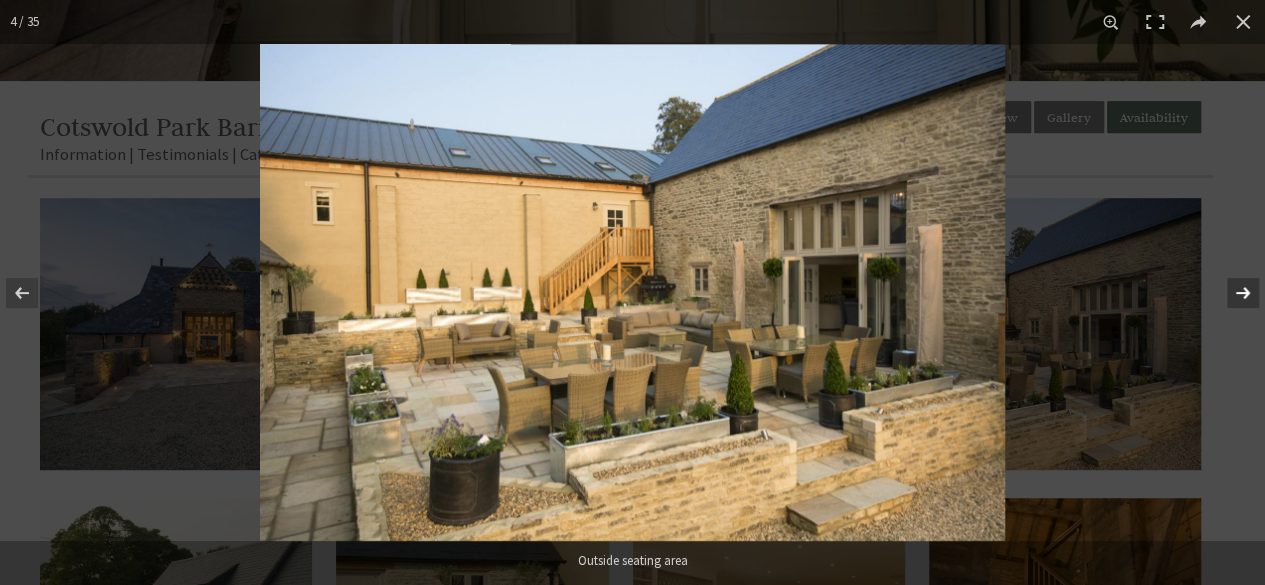 click at bounding box center (1230, 293) 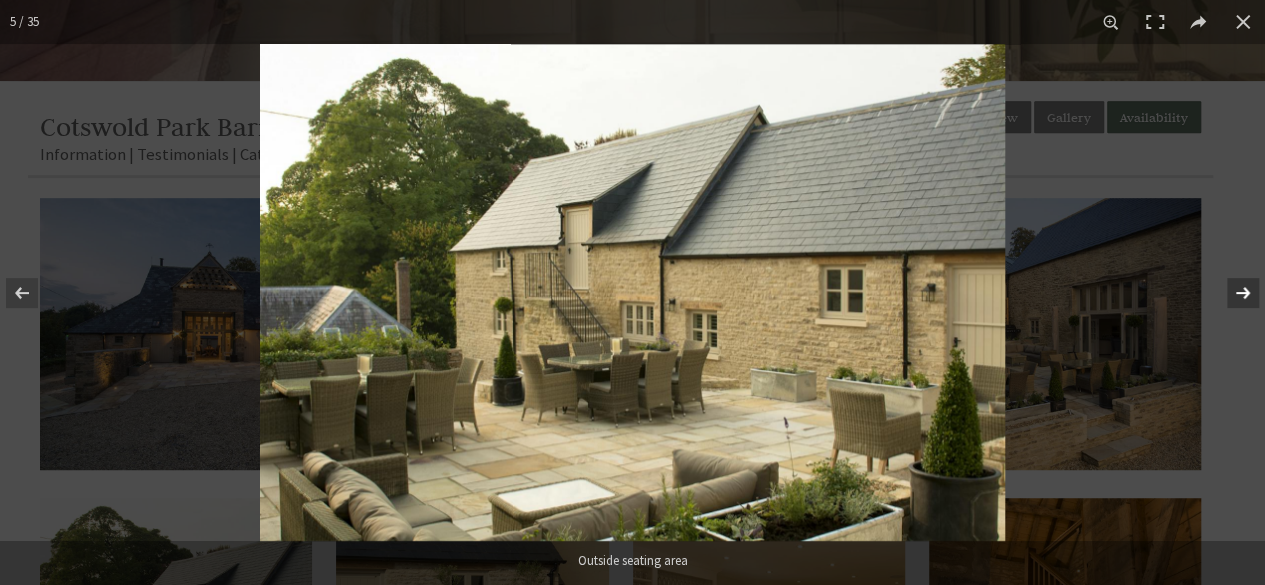 click at bounding box center (1230, 293) 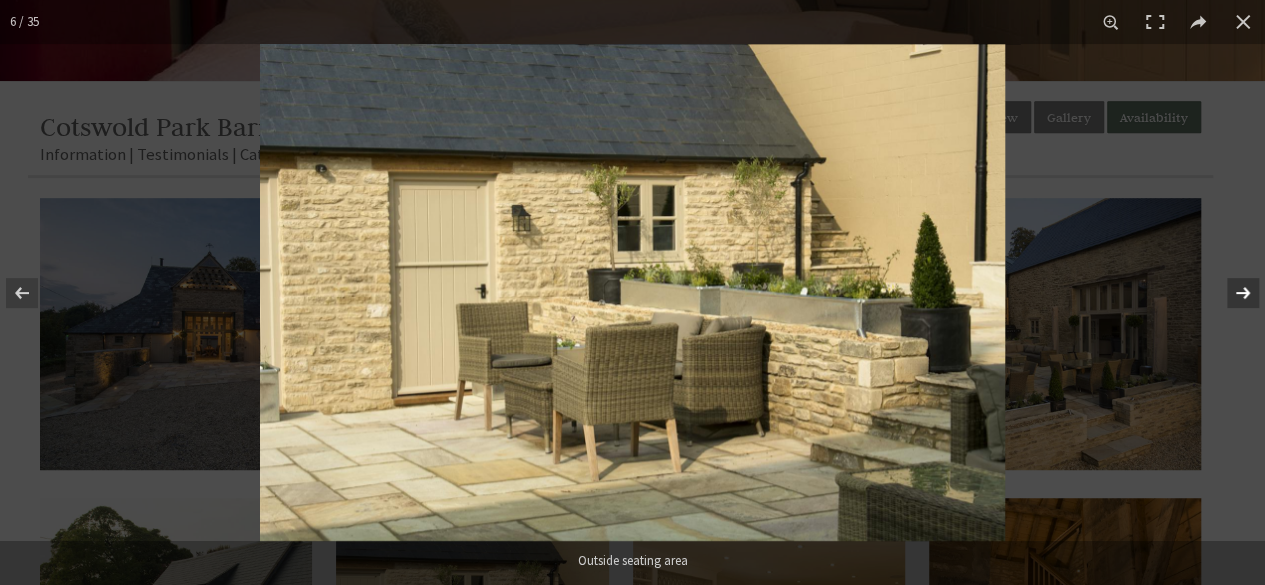 click at bounding box center [1230, 293] 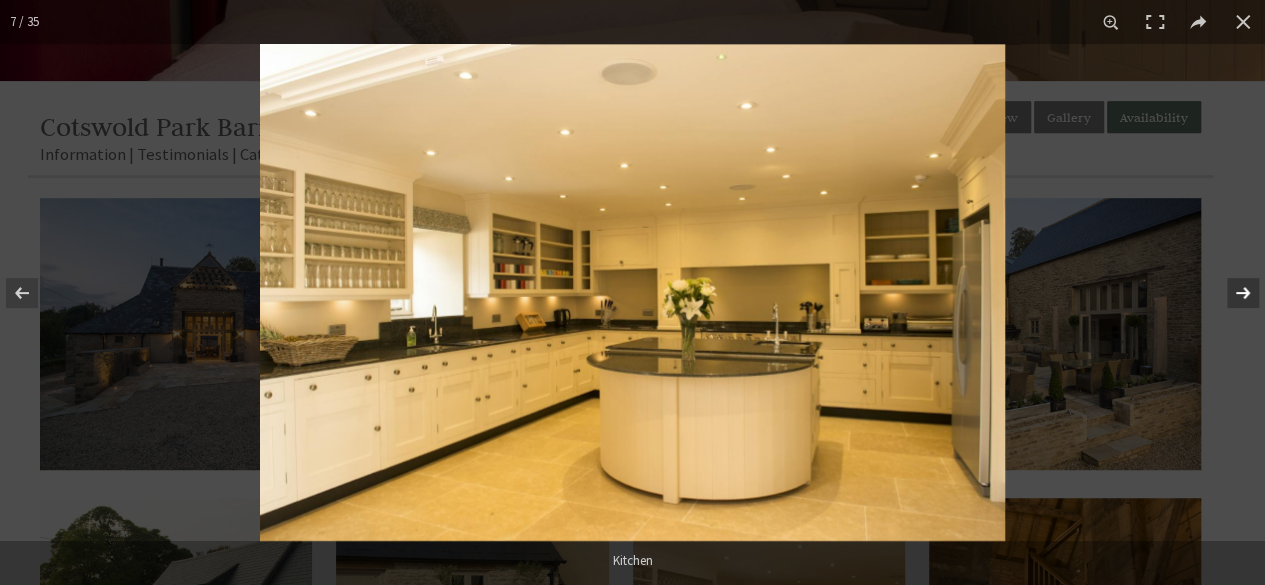 click at bounding box center (1230, 293) 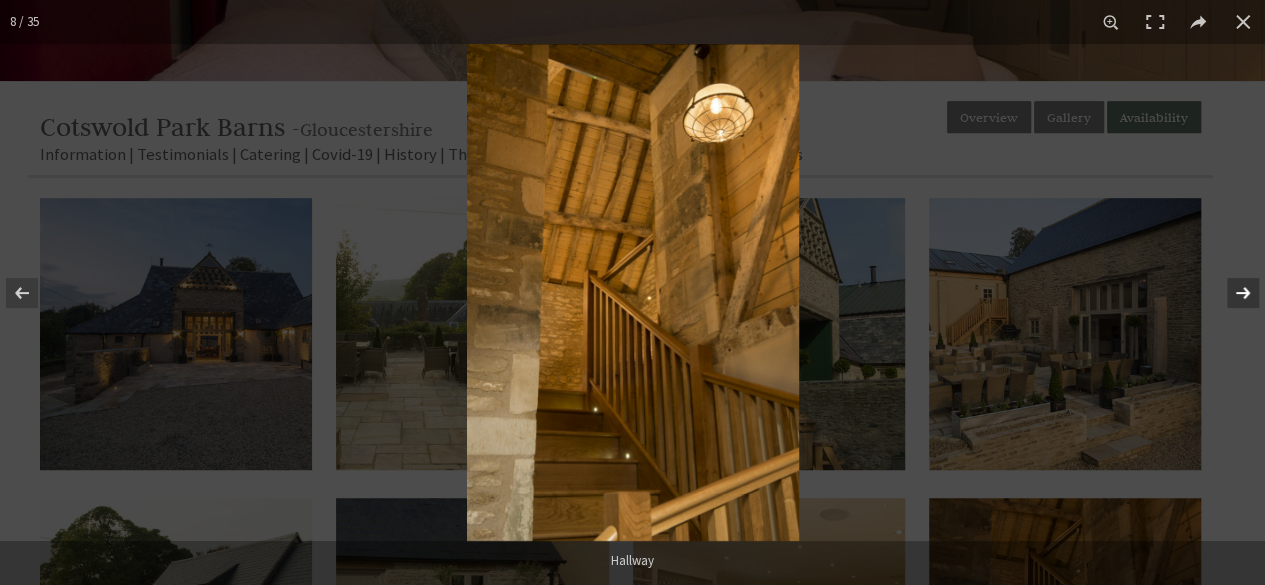 click at bounding box center (1230, 293) 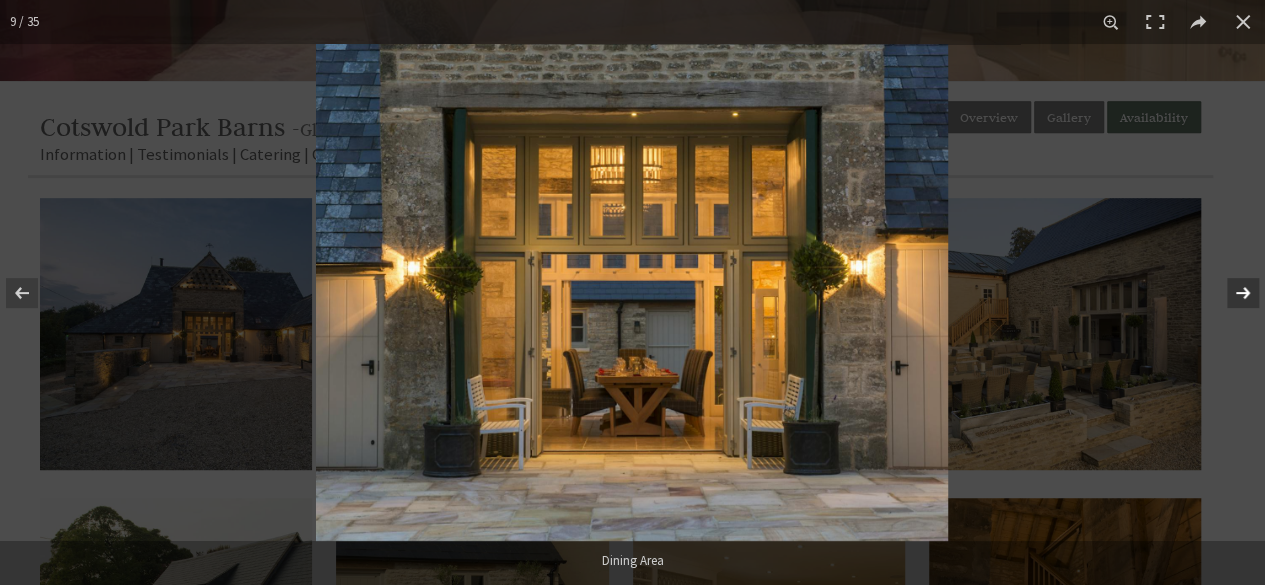 click at bounding box center [1230, 293] 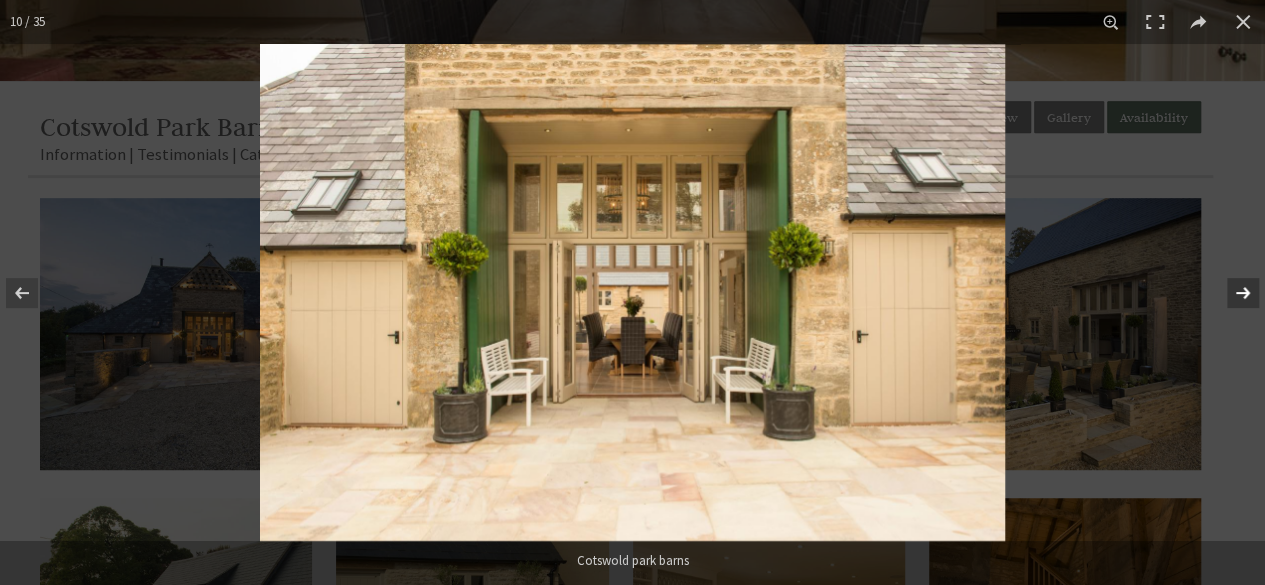 click at bounding box center [1230, 293] 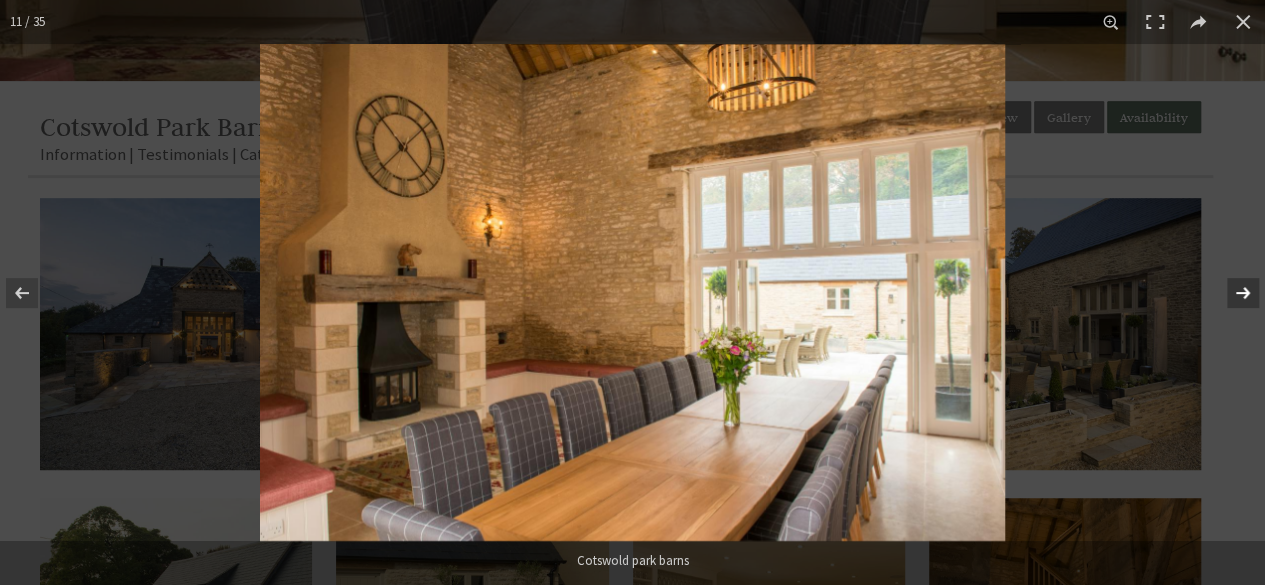 click at bounding box center (1230, 293) 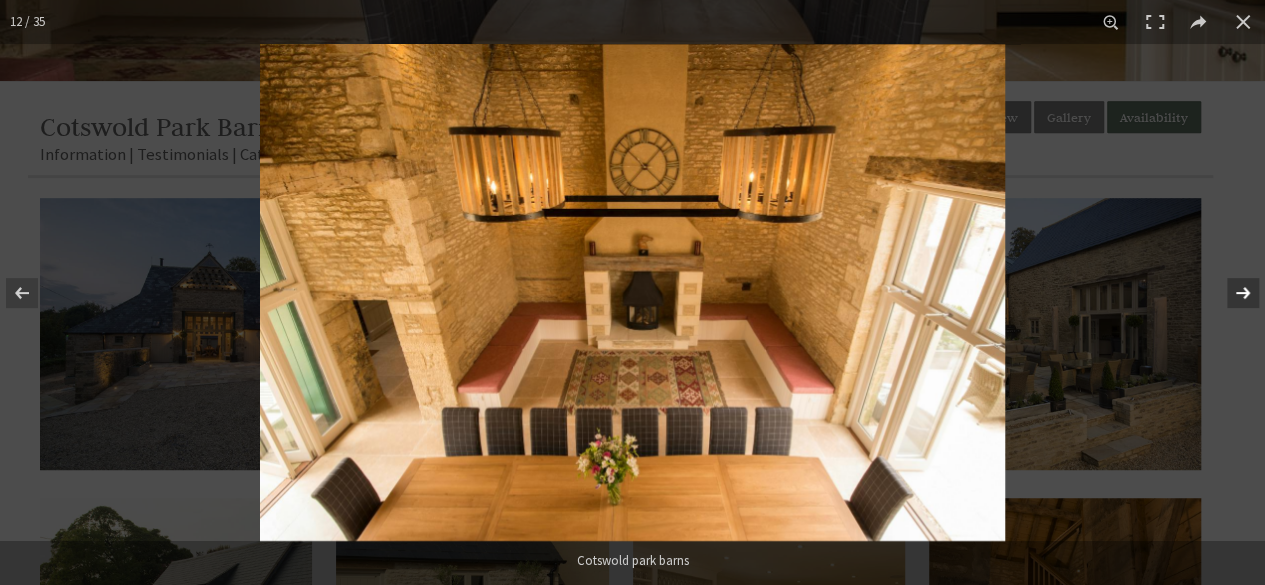 click at bounding box center [1230, 293] 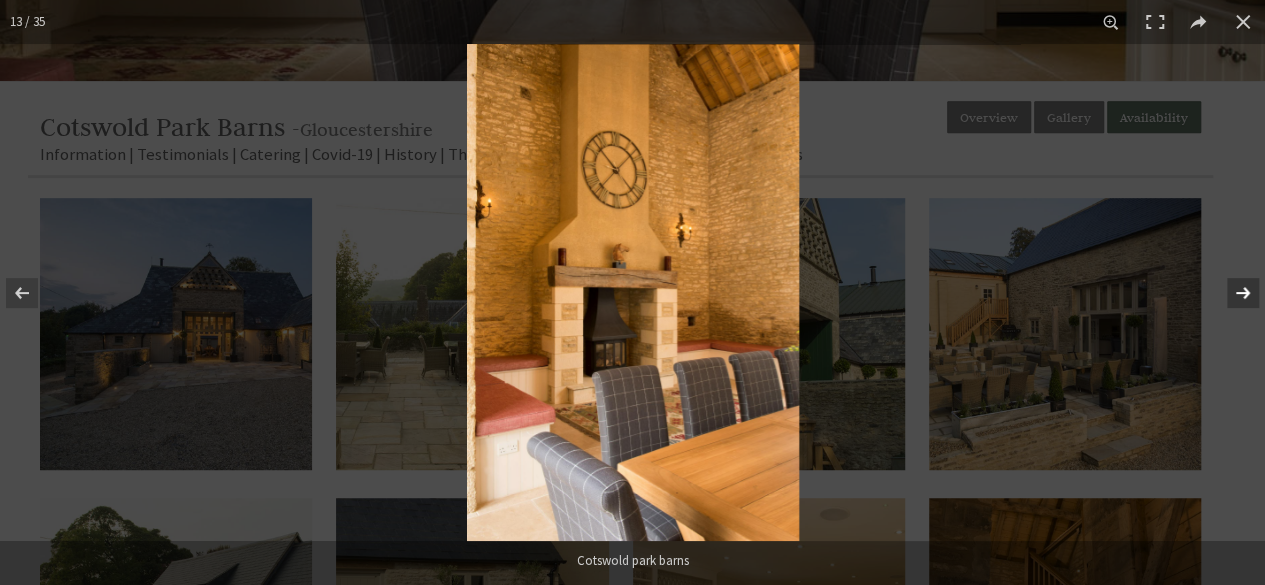 click at bounding box center (1230, 293) 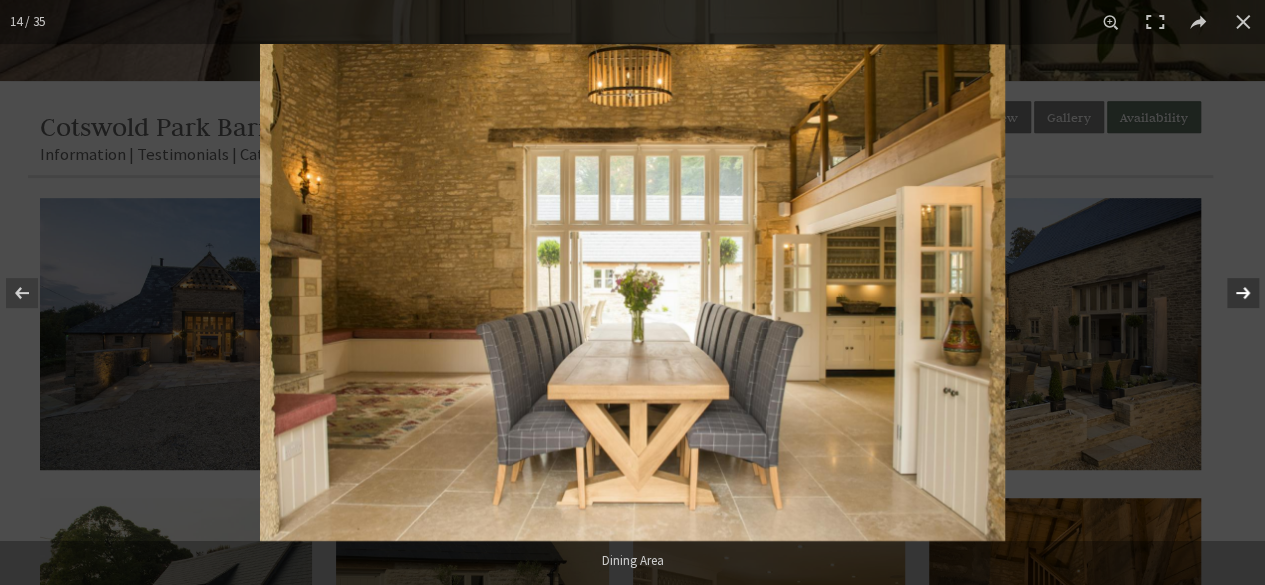 click at bounding box center [1230, 293] 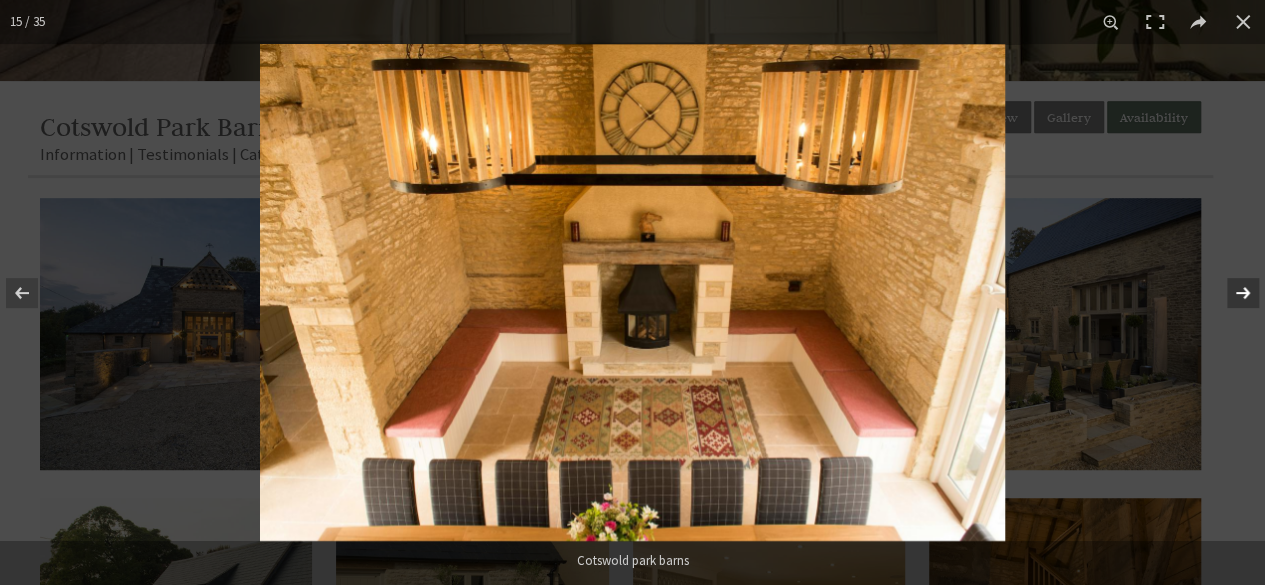 click at bounding box center [1230, 293] 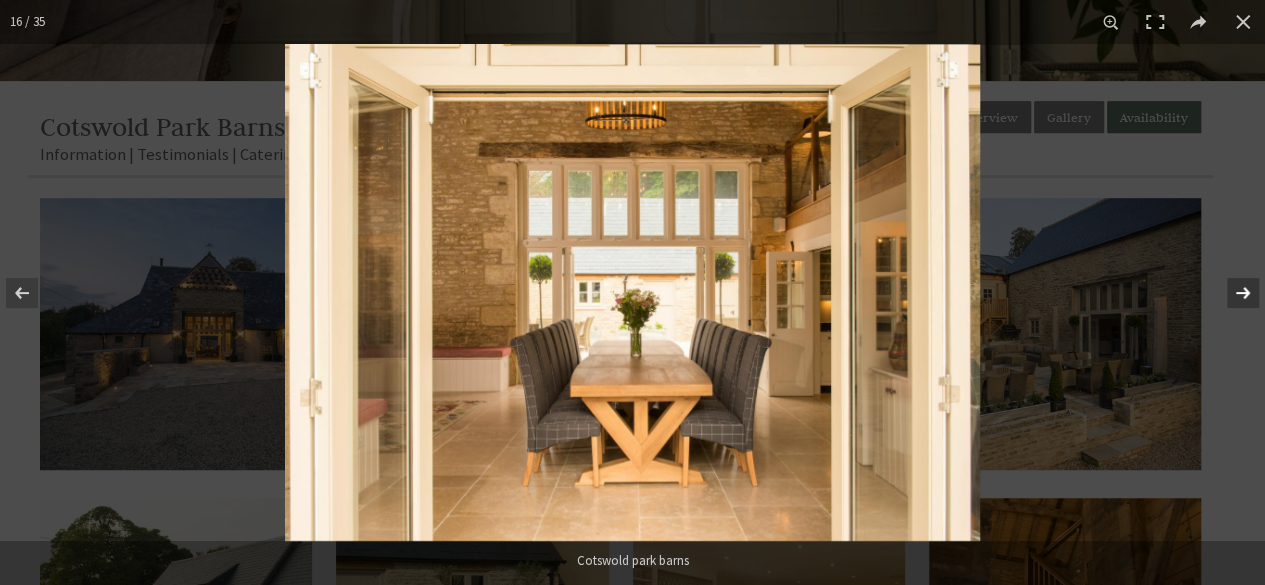 click at bounding box center [1230, 293] 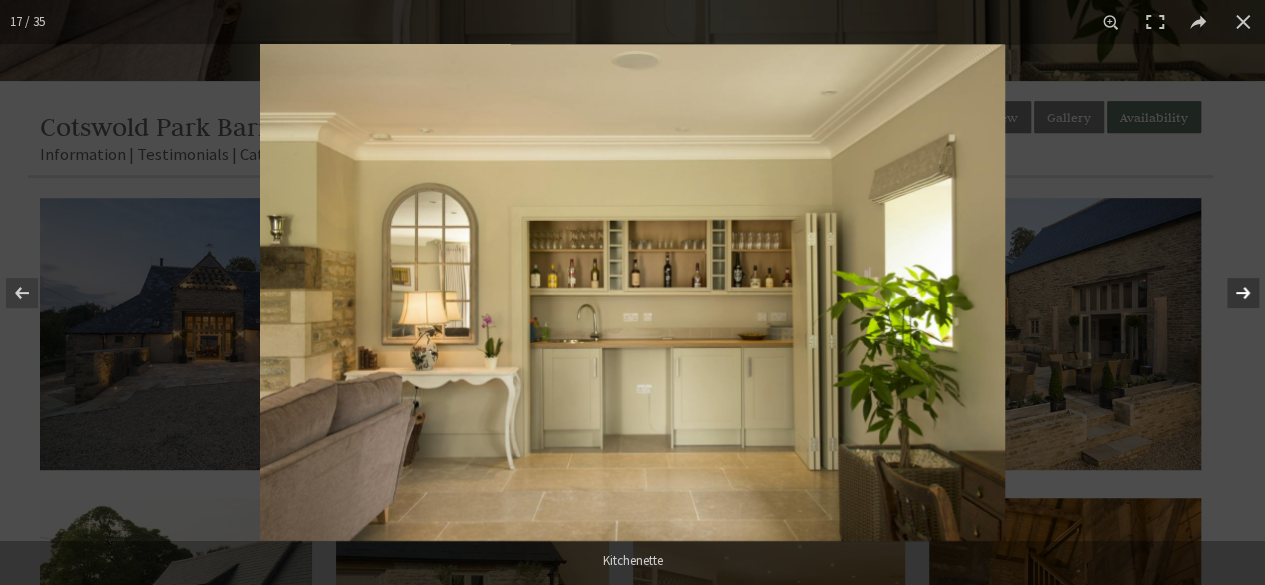 click at bounding box center [1230, 293] 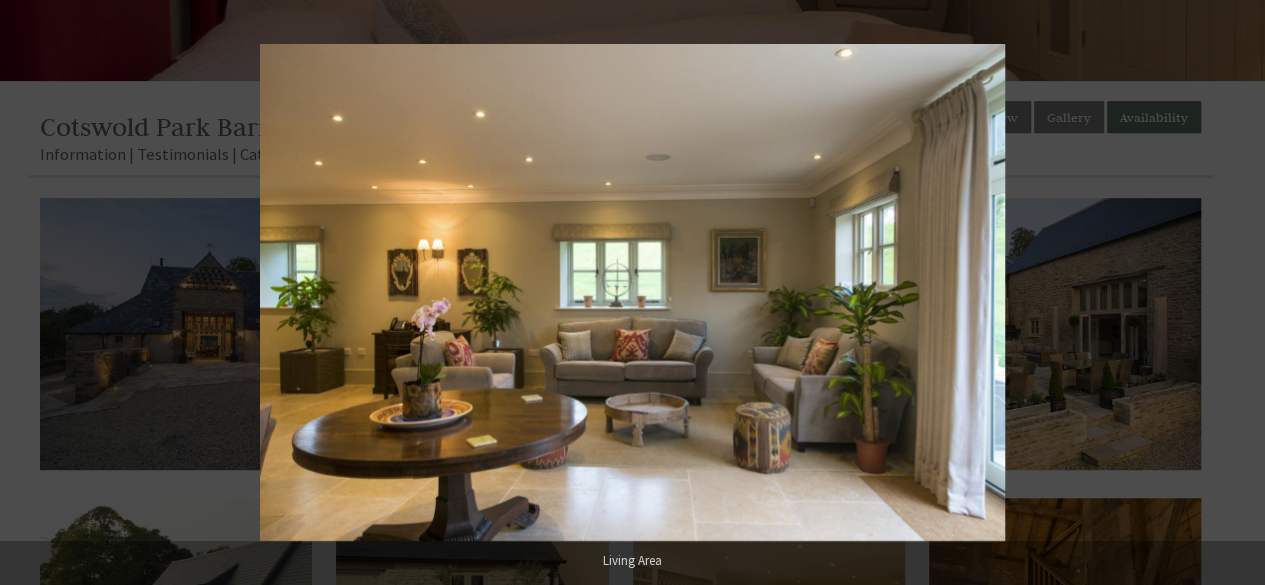click at bounding box center (1230, 293) 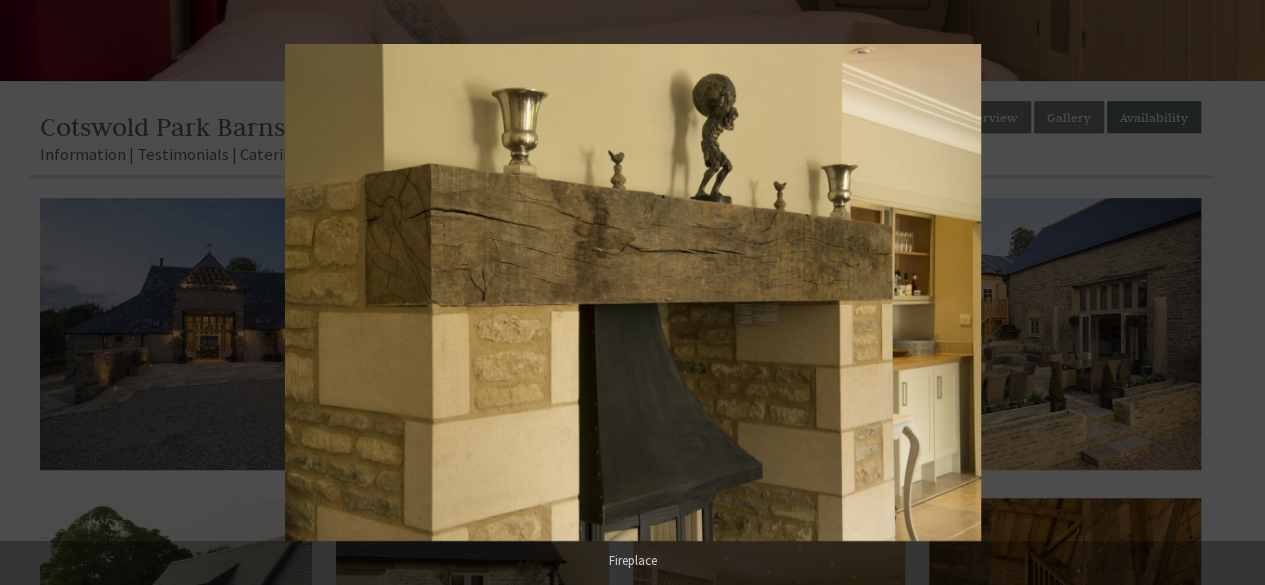 click at bounding box center [1230, 293] 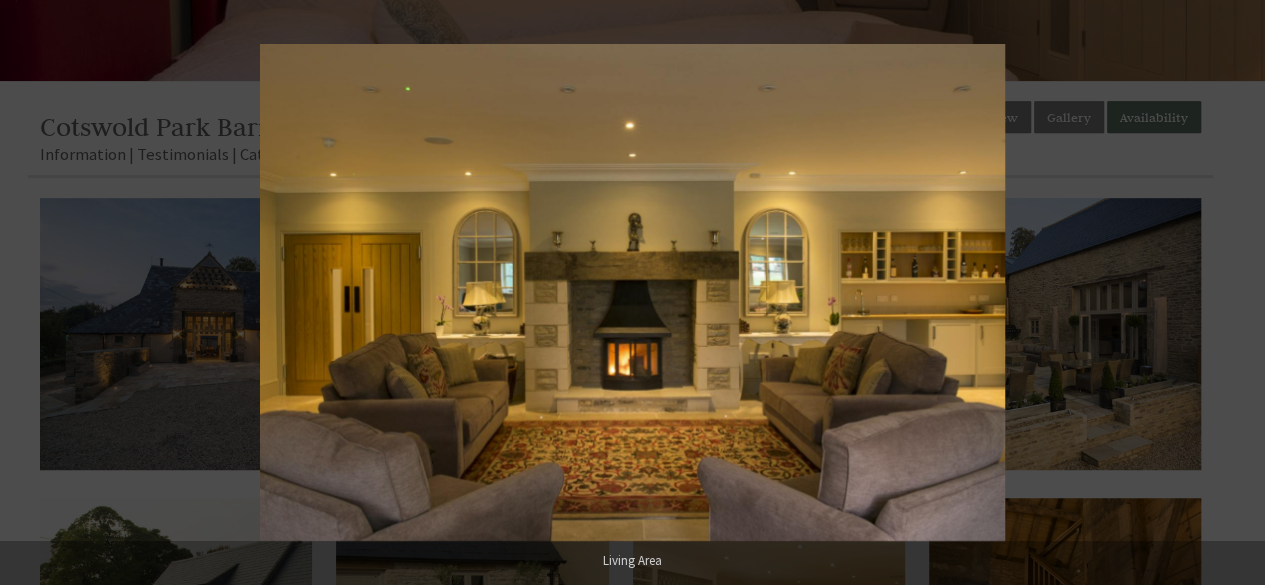 click at bounding box center [1230, 293] 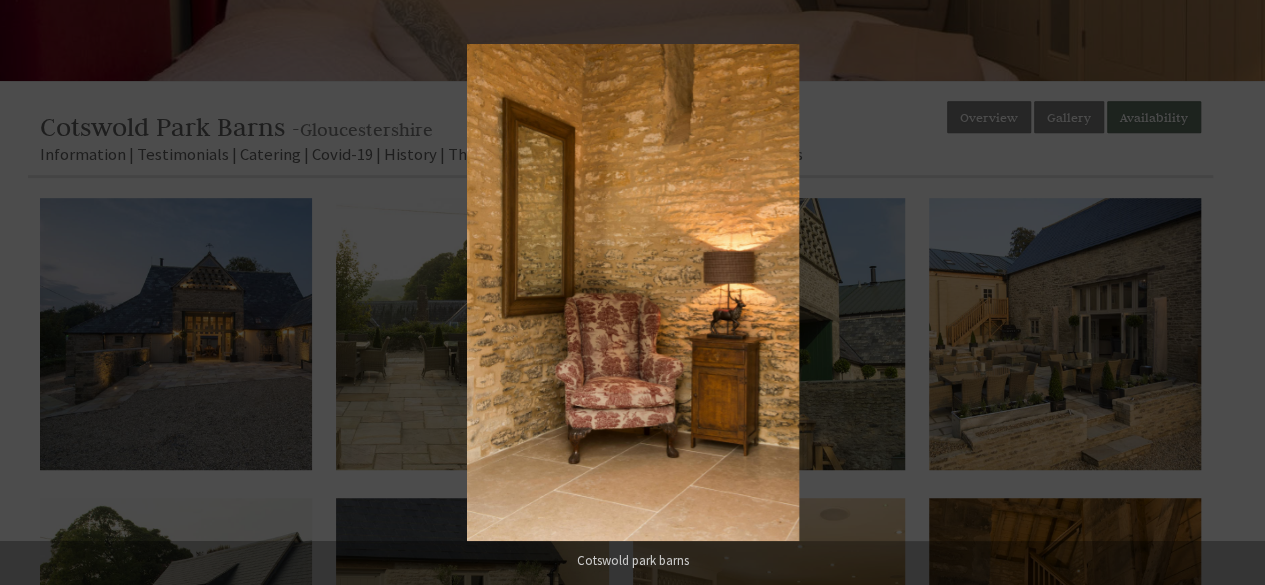 click at bounding box center (1230, 293) 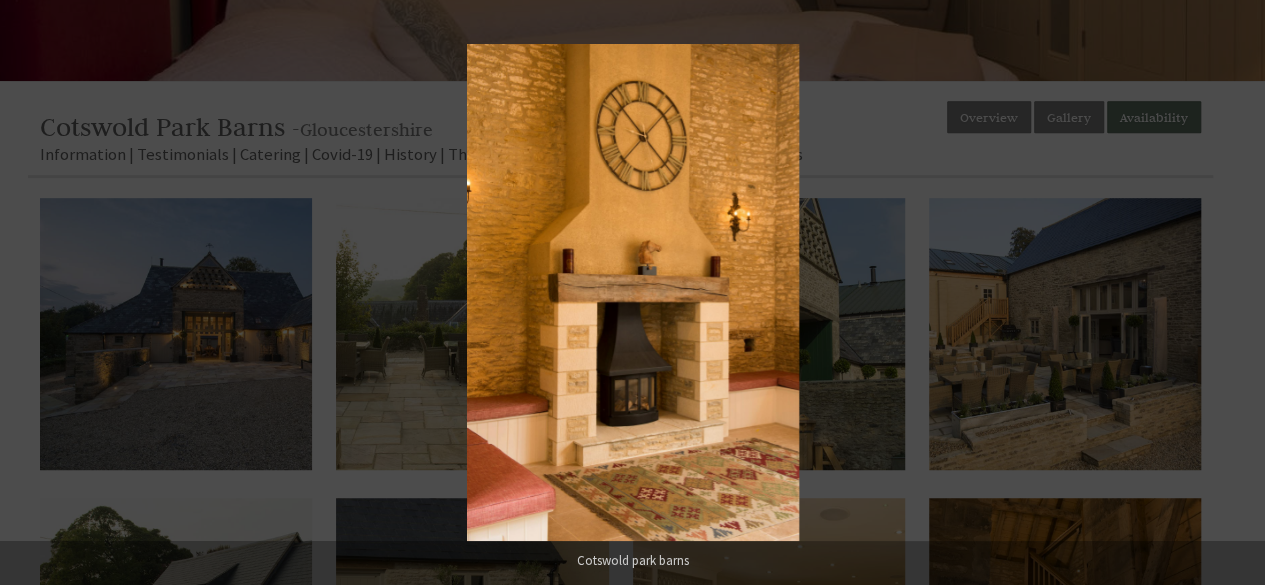 click at bounding box center (1230, 293) 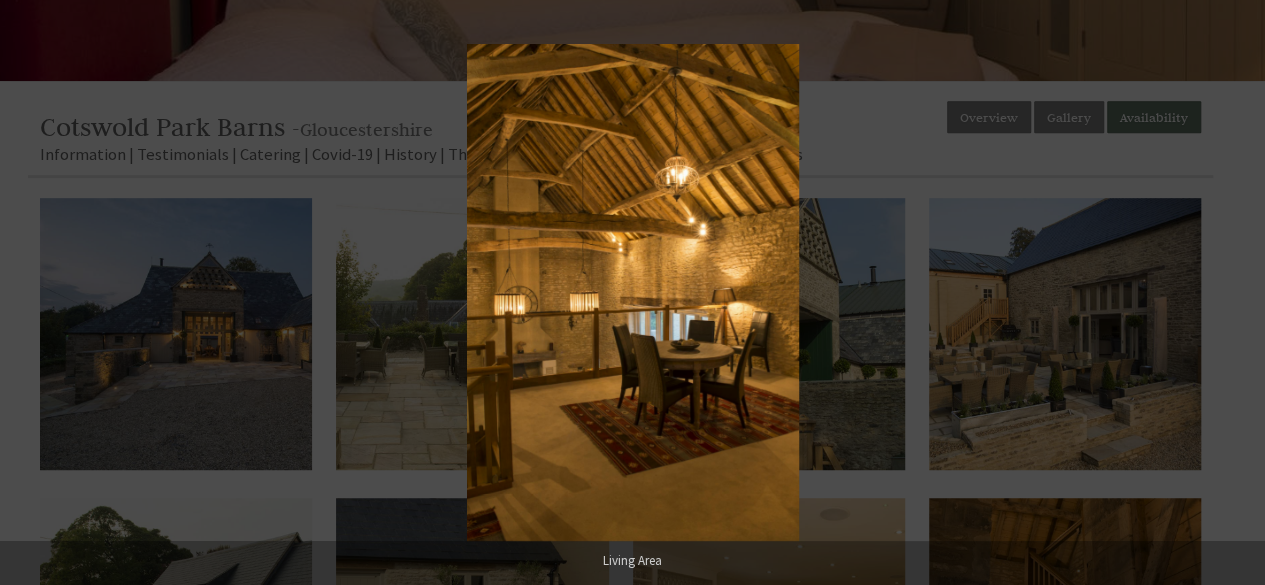 click at bounding box center (1230, 293) 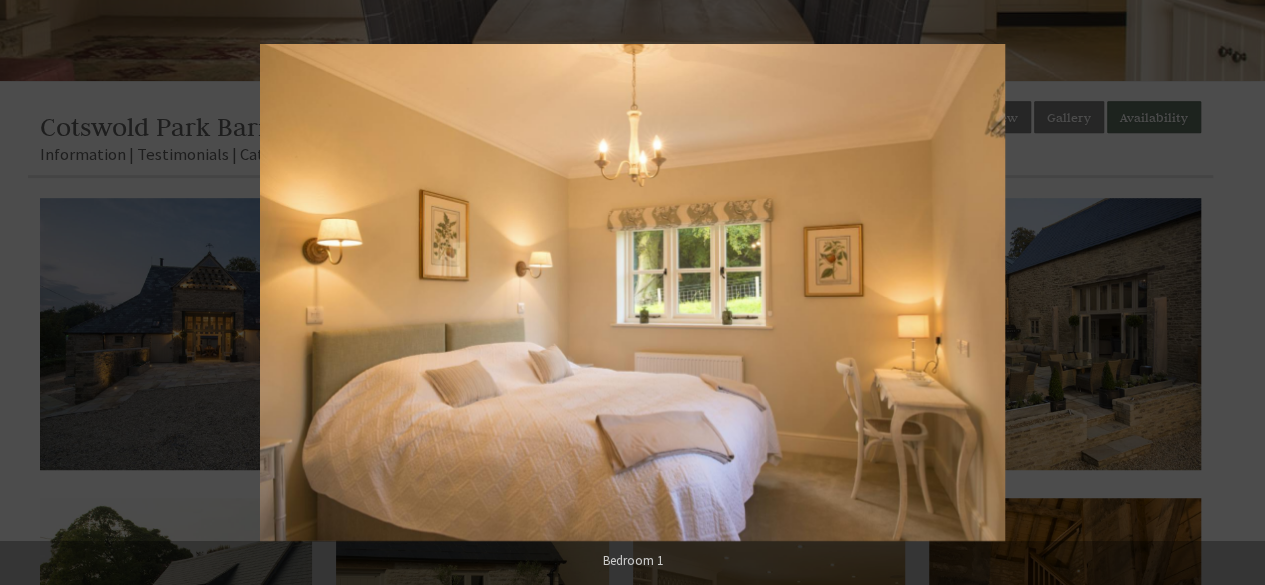 click at bounding box center [1230, 293] 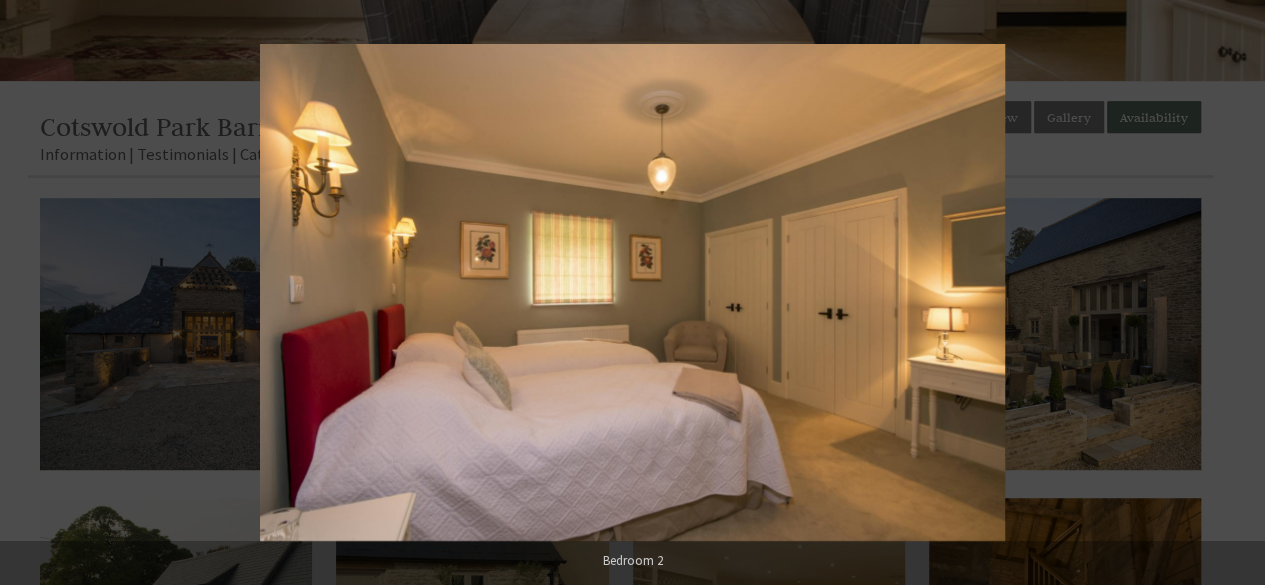 click at bounding box center [1230, 293] 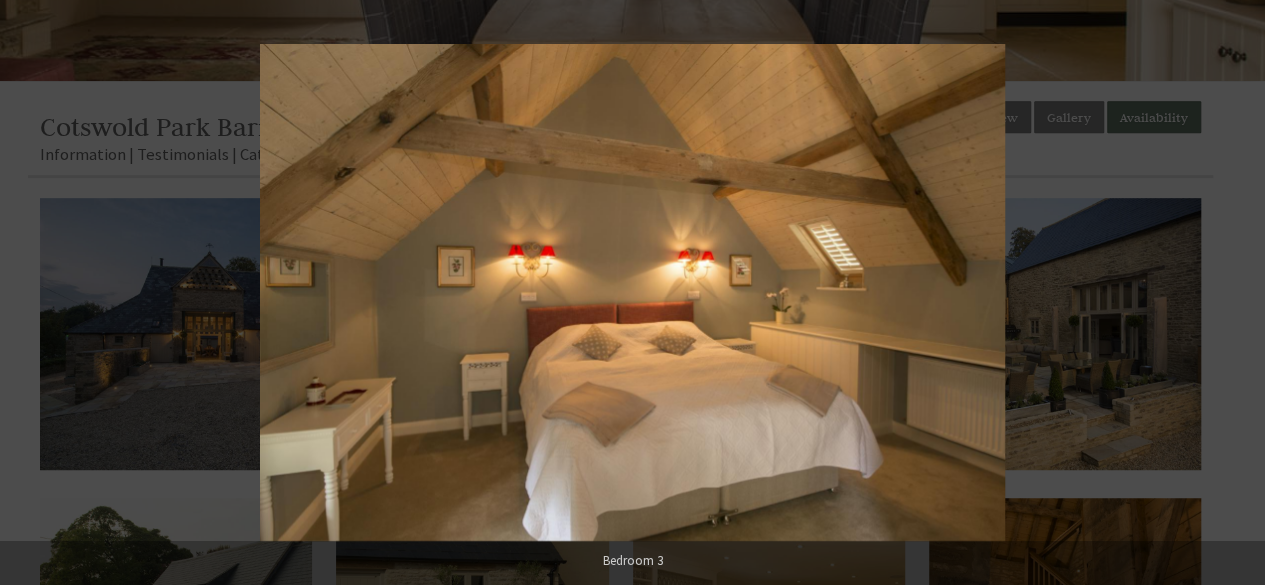 click at bounding box center (1230, 293) 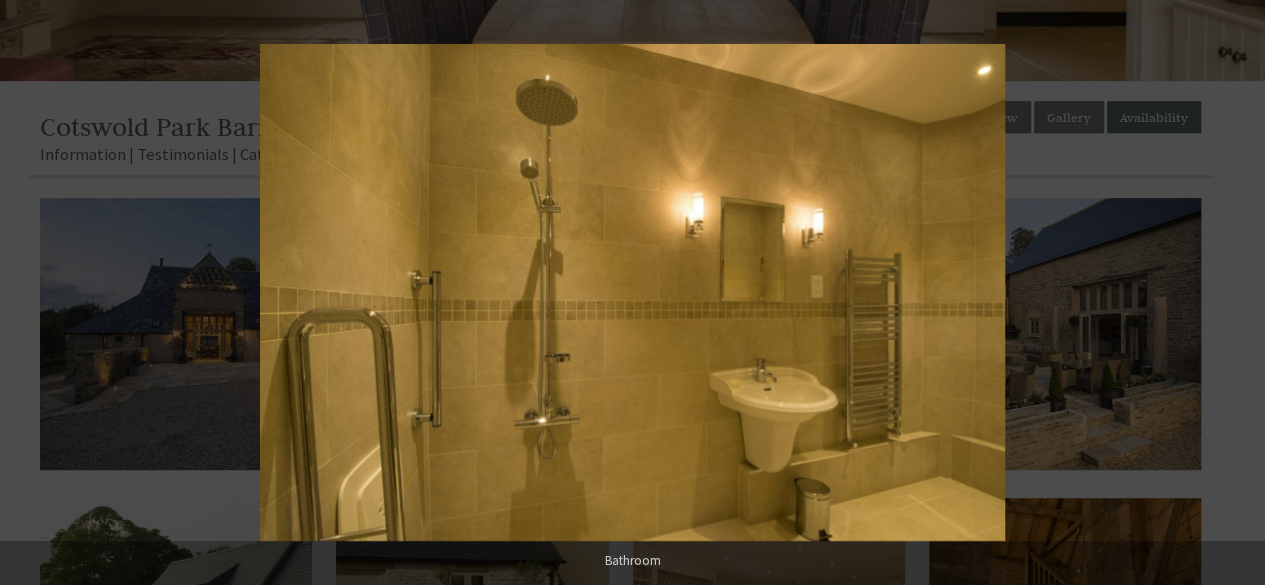 click at bounding box center (1230, 293) 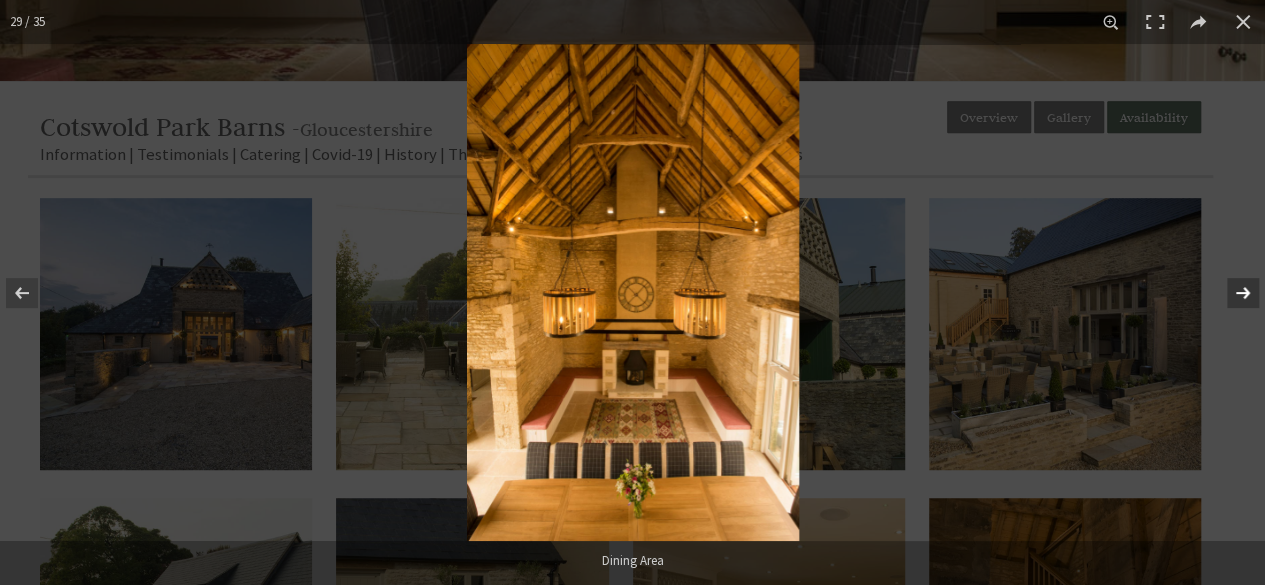 click at bounding box center [1230, 293] 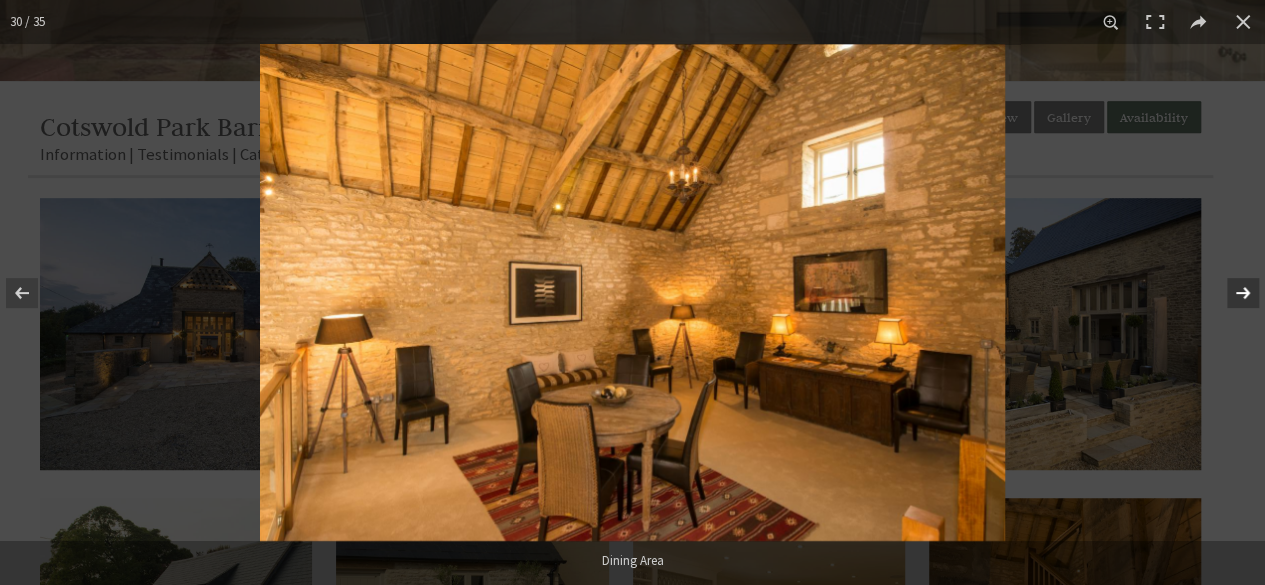 click at bounding box center [1230, 293] 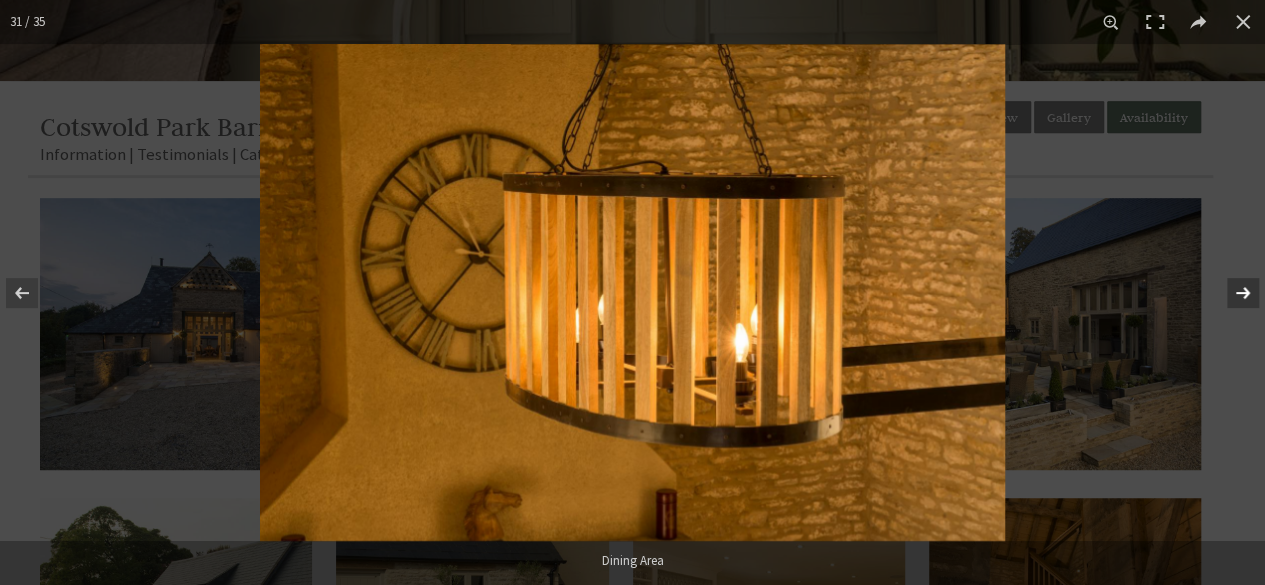 click at bounding box center [1230, 293] 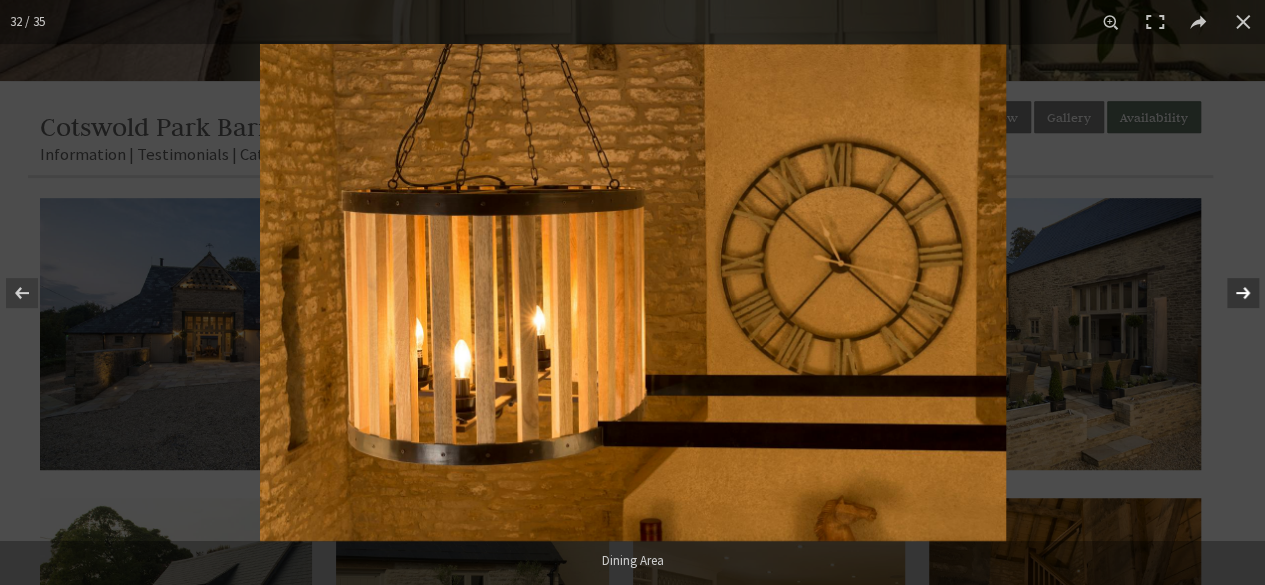 click at bounding box center [1230, 293] 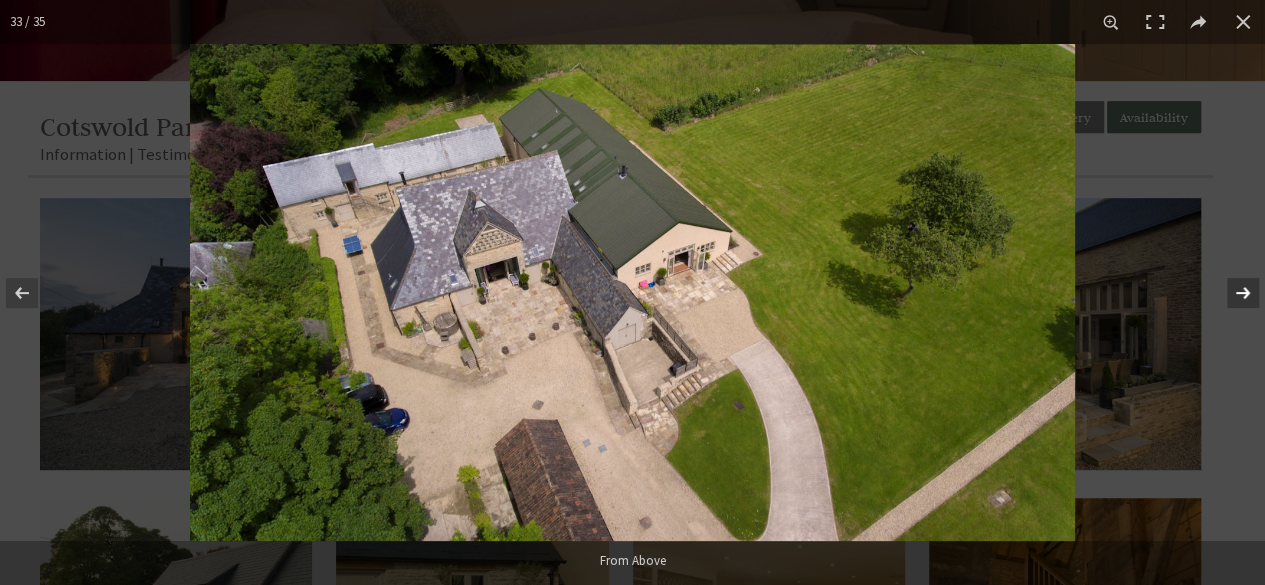 click at bounding box center [1230, 293] 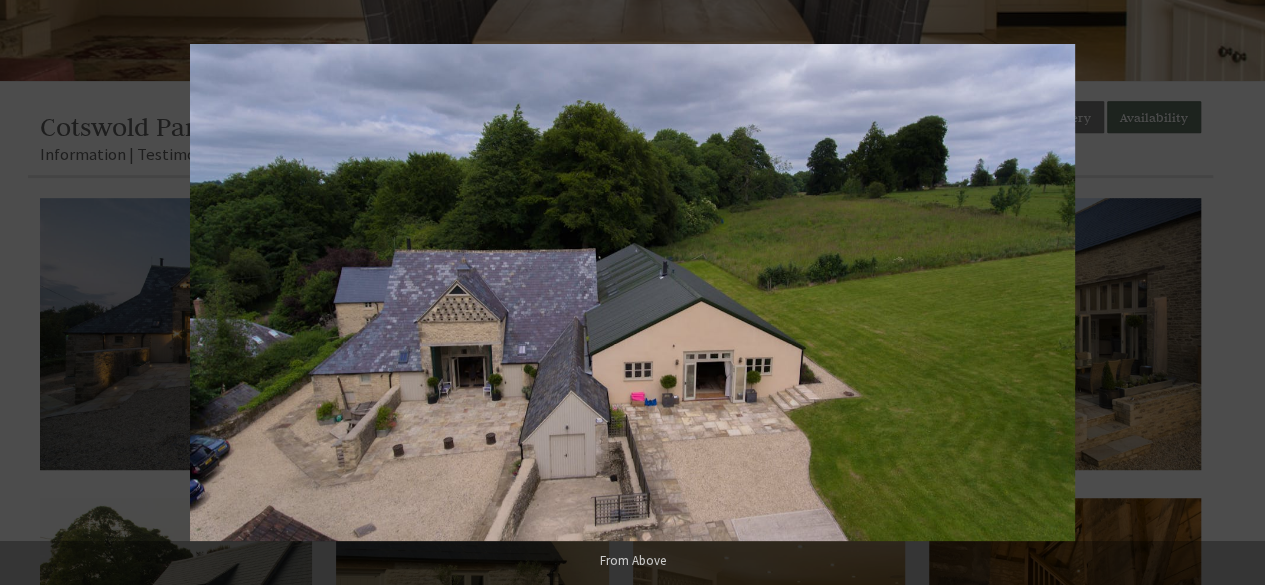 click at bounding box center (1230, 293) 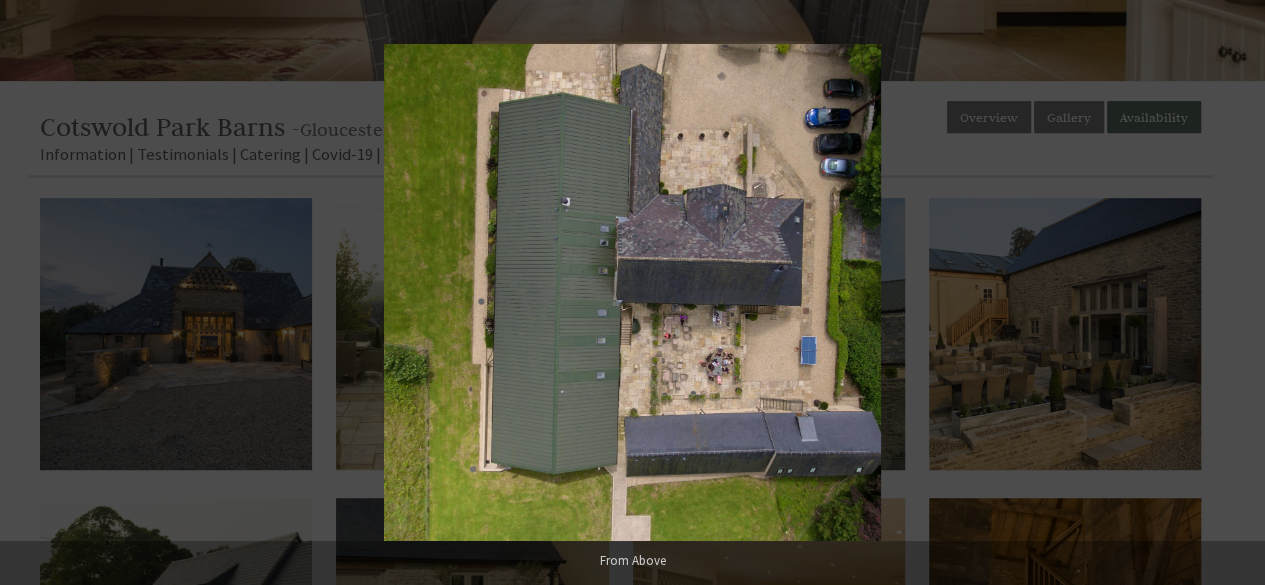 click at bounding box center [1230, 293] 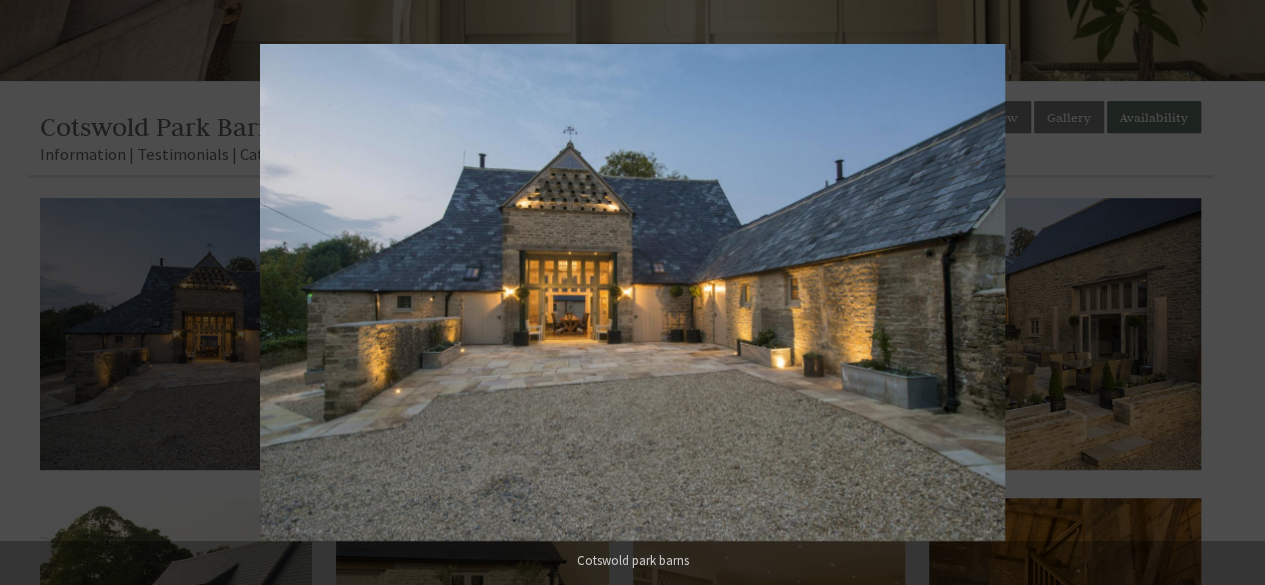 click at bounding box center (1230, 293) 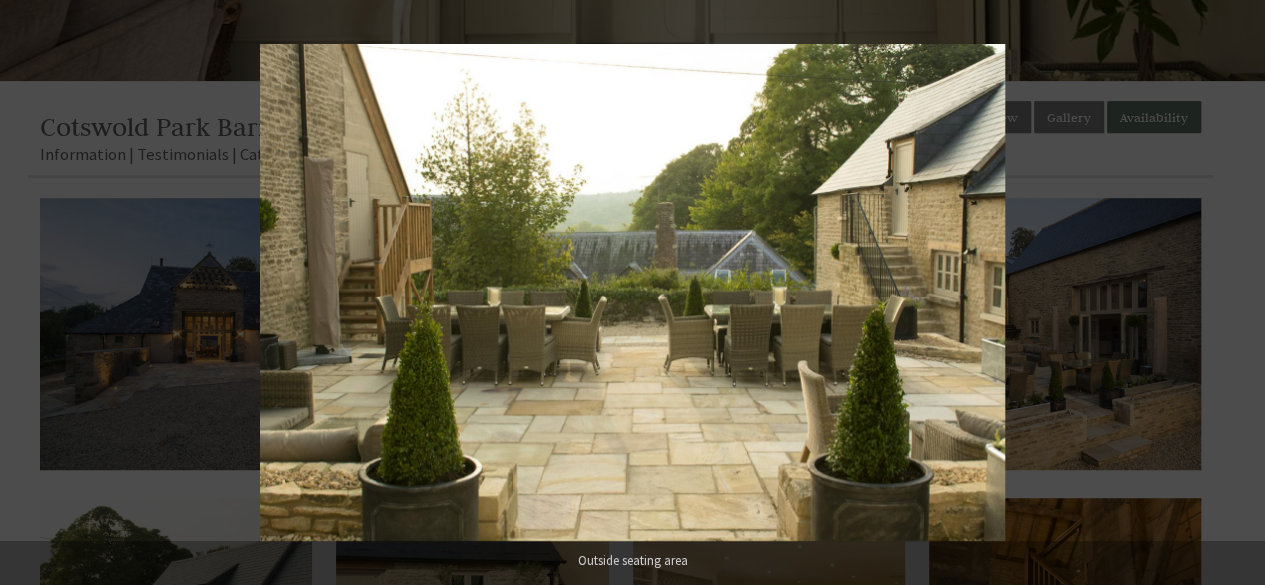 click at bounding box center (1230, 293) 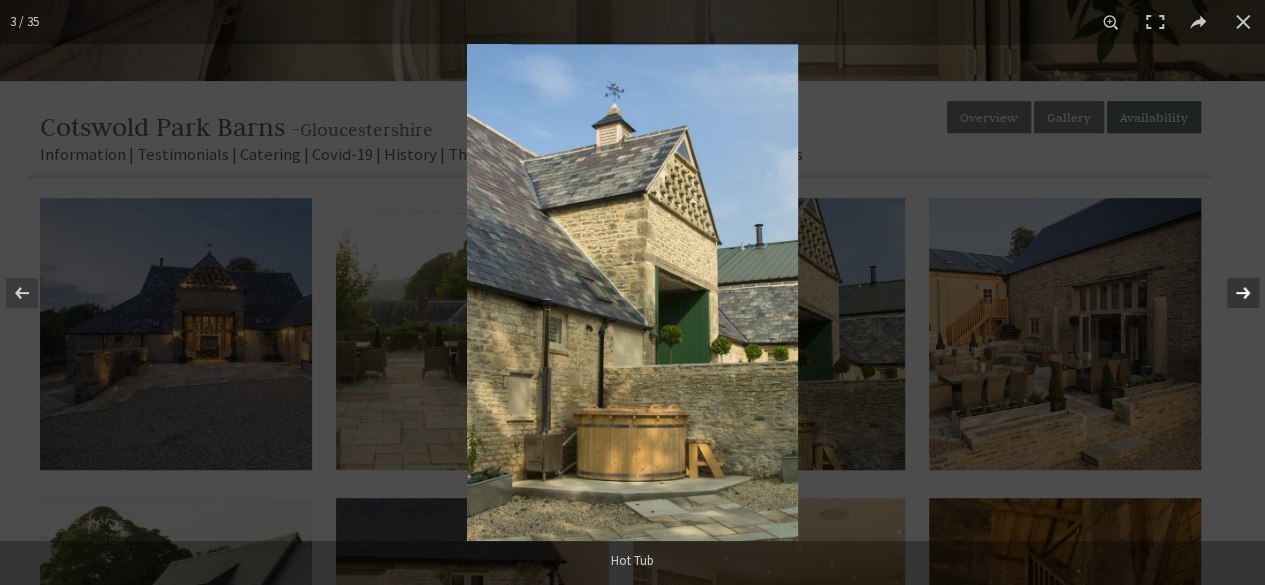 click at bounding box center (1230, 293) 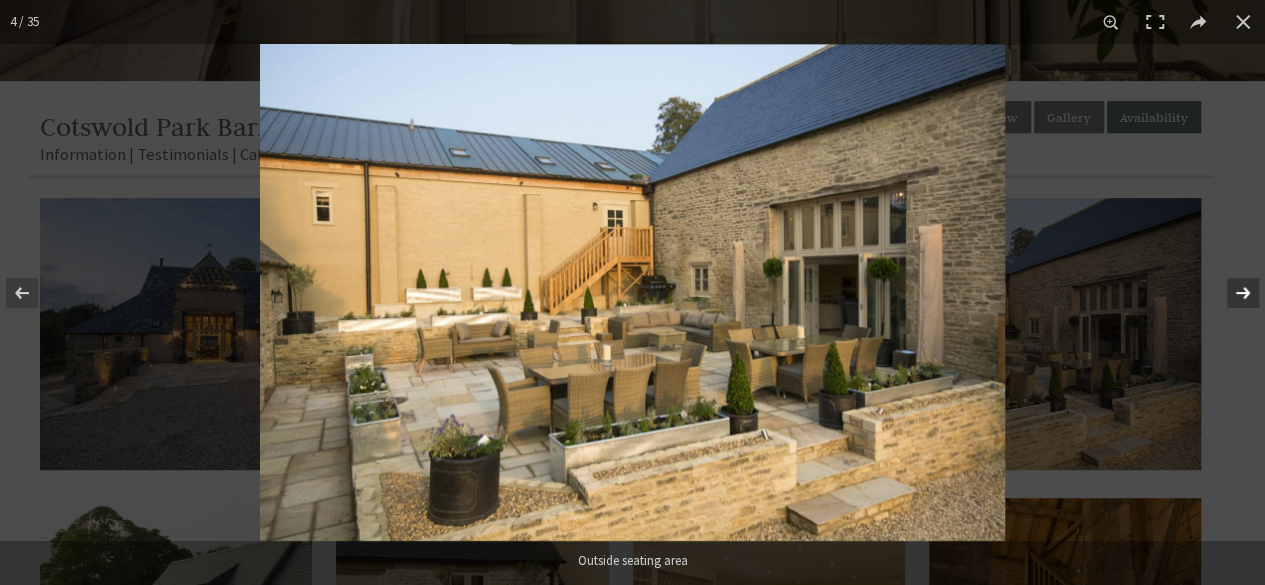 click at bounding box center [1230, 293] 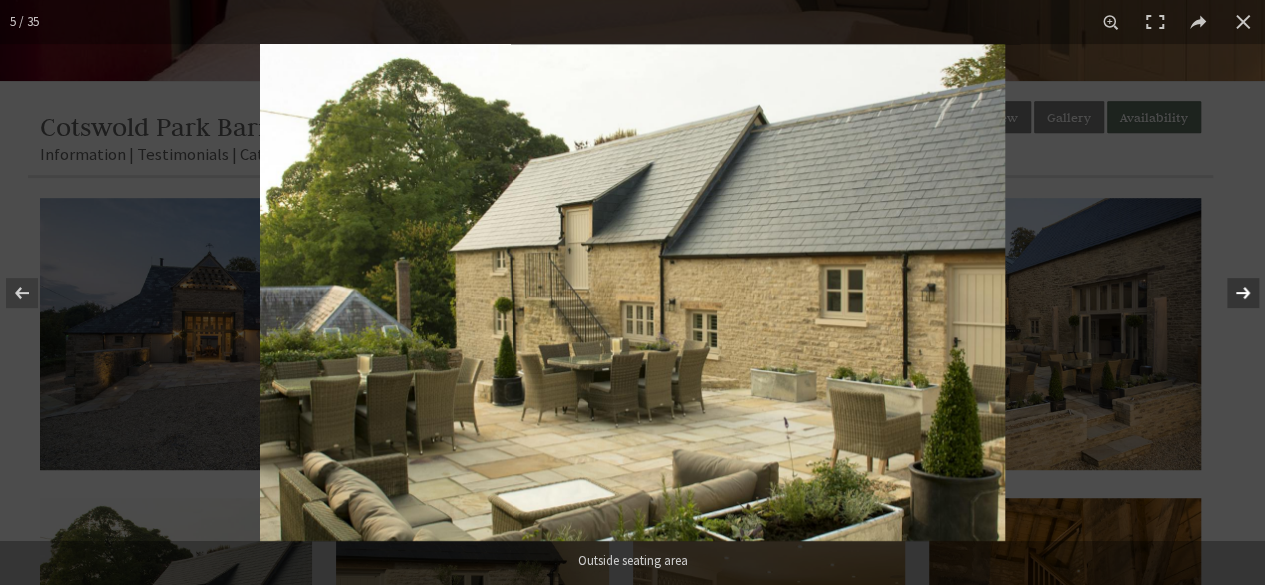 click at bounding box center (1230, 293) 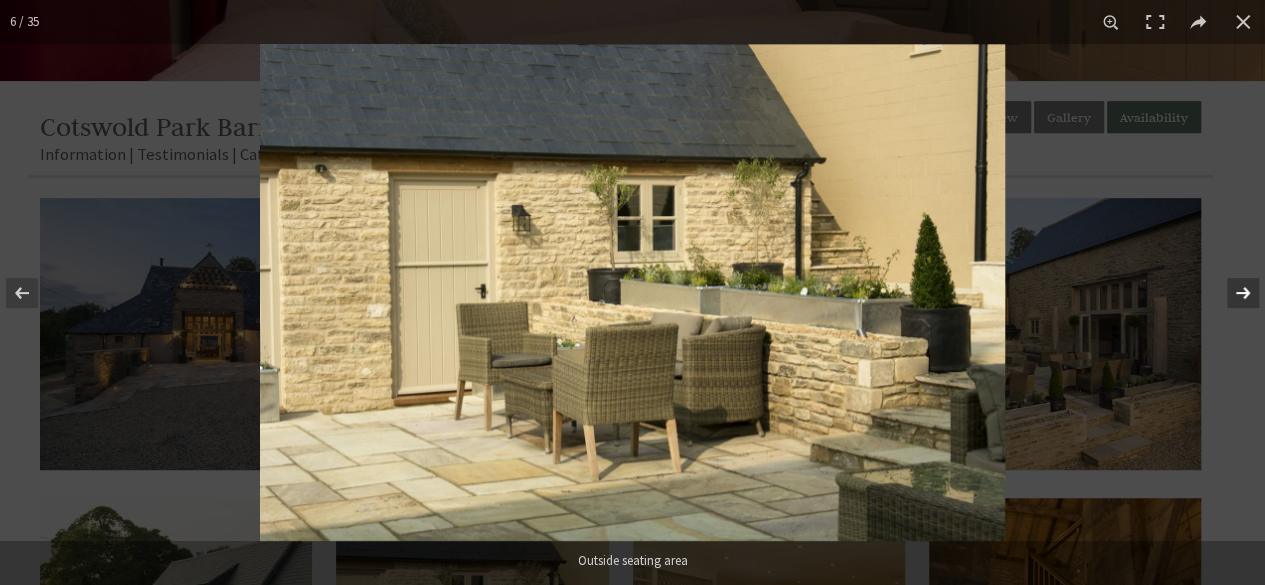 click at bounding box center (1230, 293) 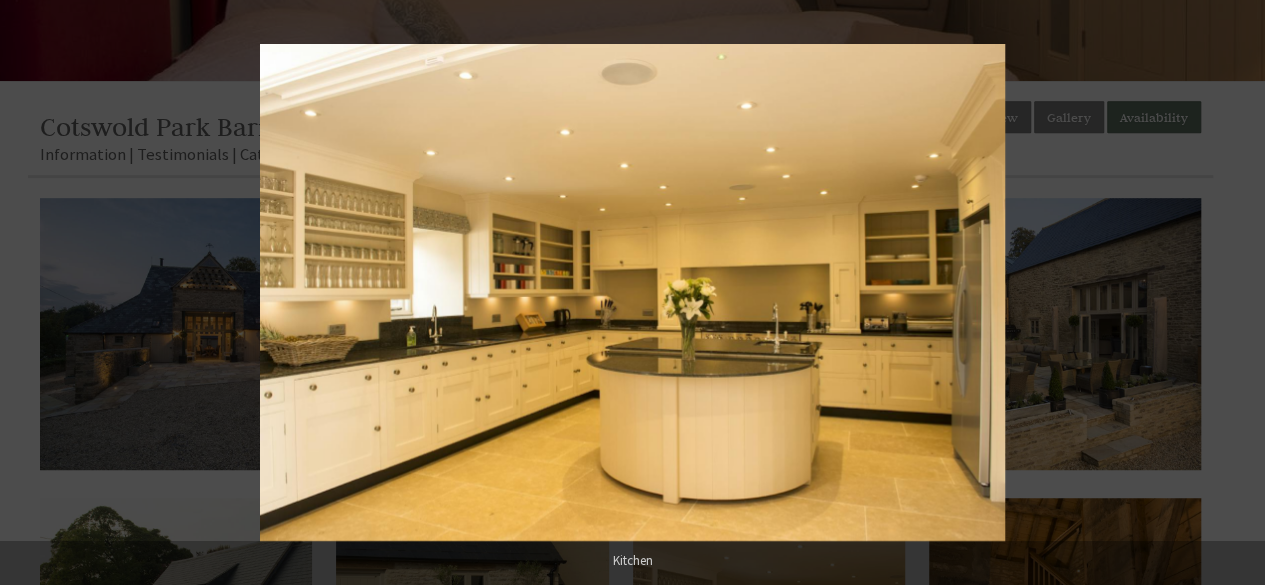 click at bounding box center [1230, 293] 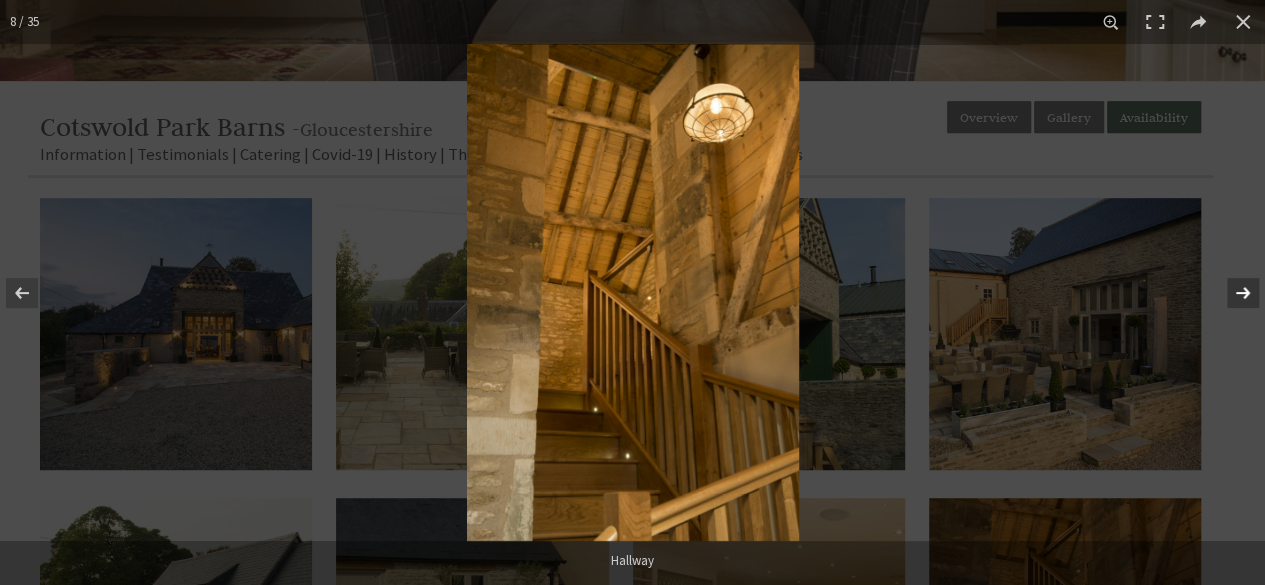 click at bounding box center [1230, 293] 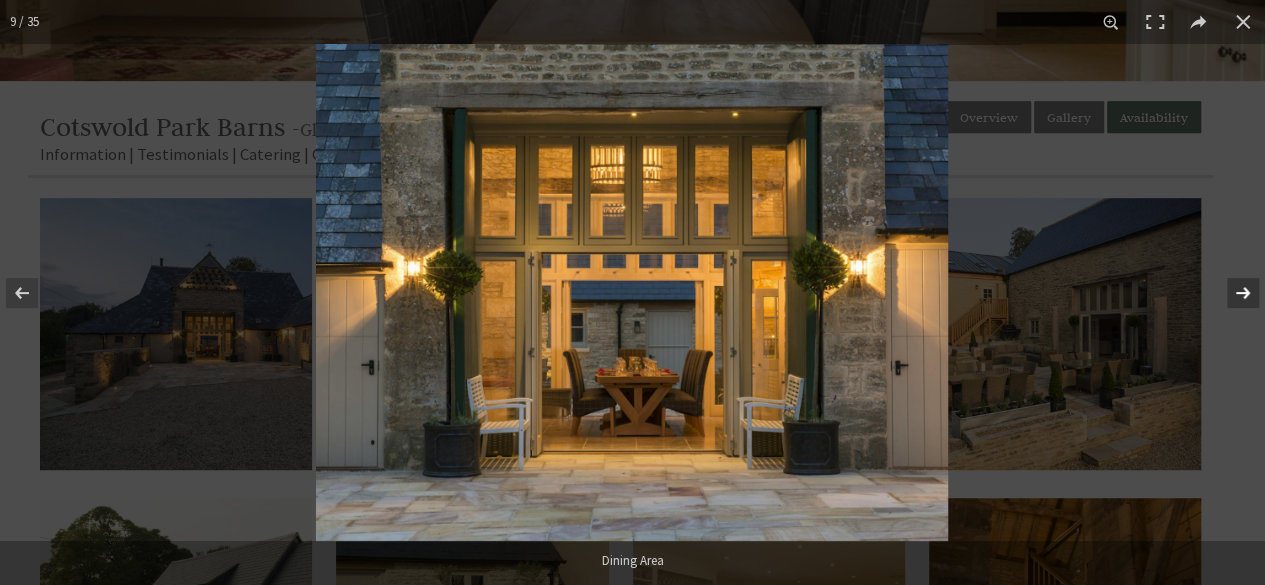 click at bounding box center (1230, 293) 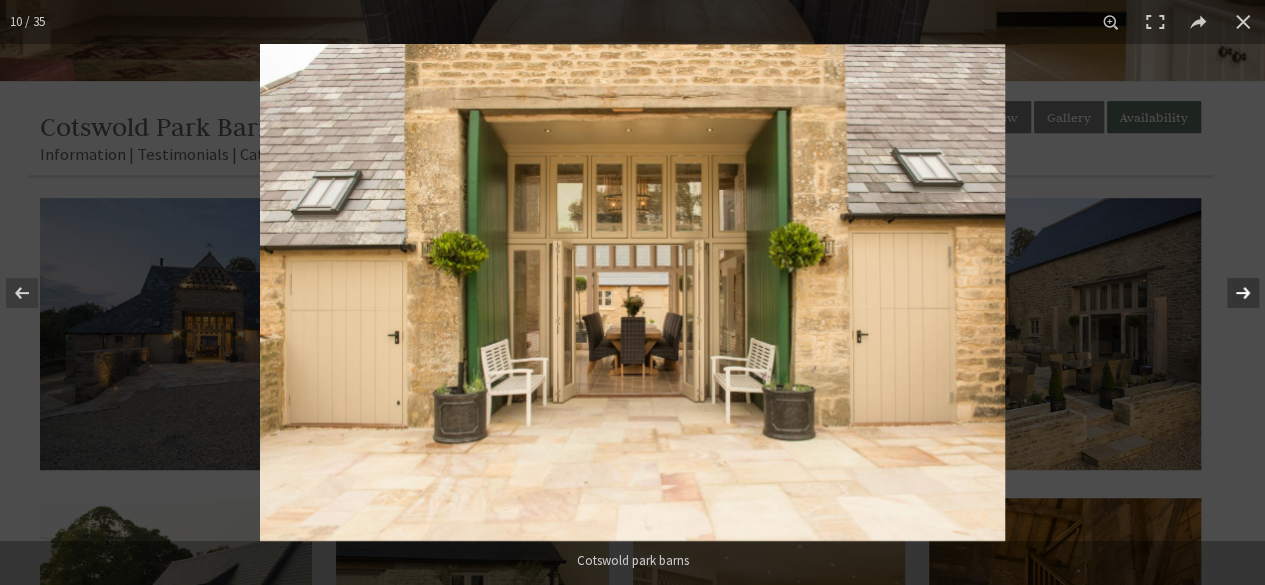 click at bounding box center [1230, 293] 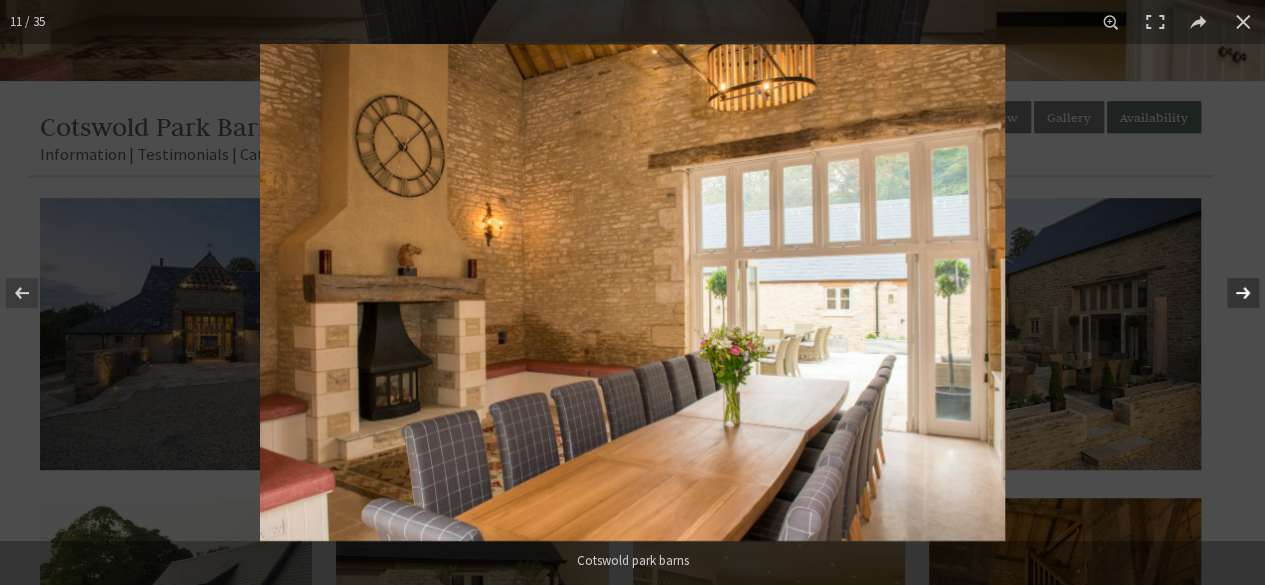 click at bounding box center (1230, 293) 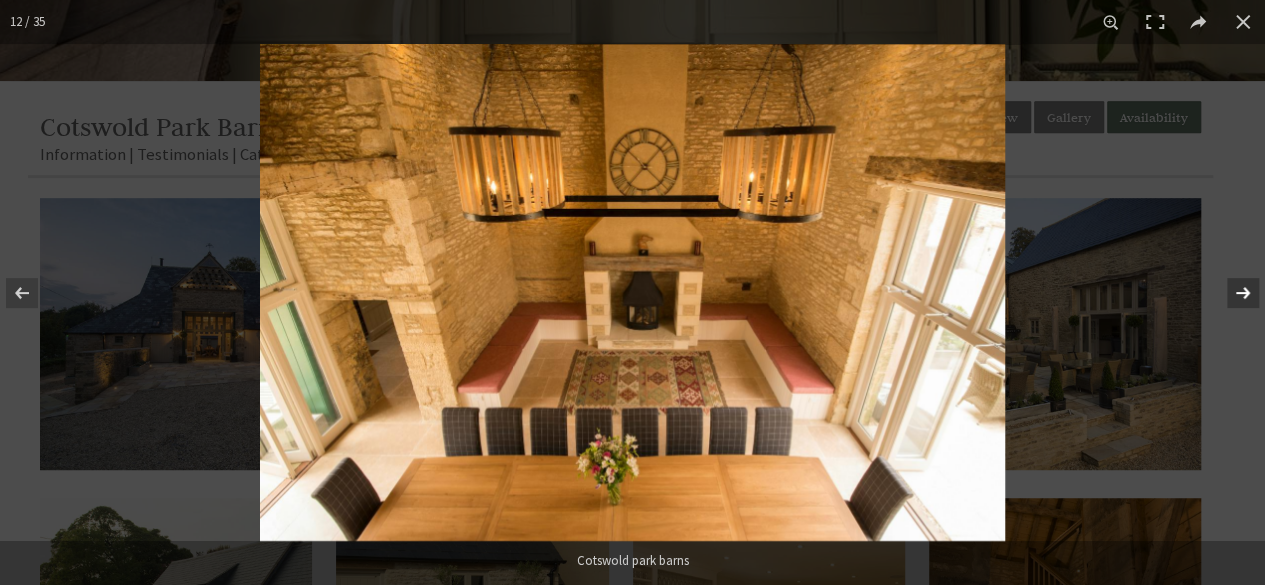 click at bounding box center (1230, 293) 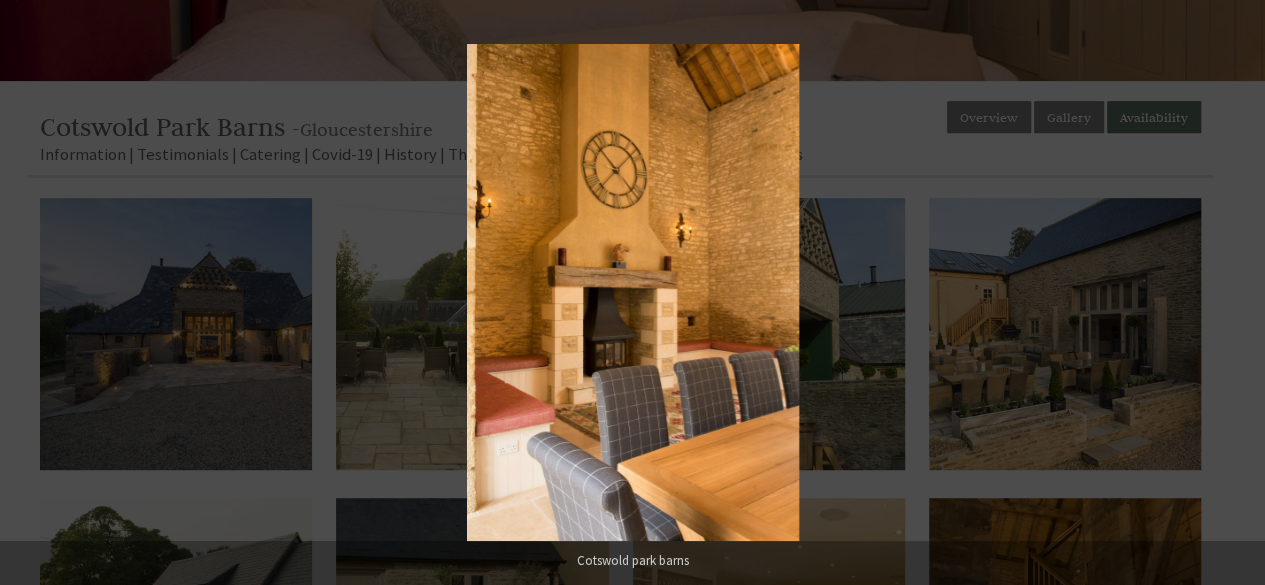 click at bounding box center (1230, 293) 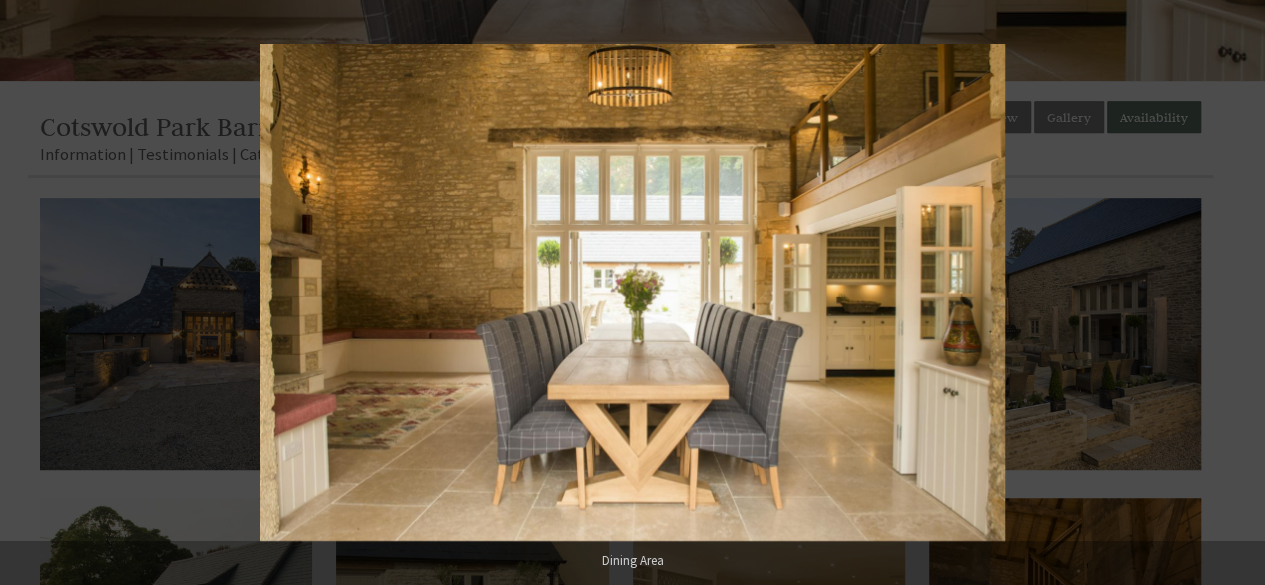 click at bounding box center [1230, 293] 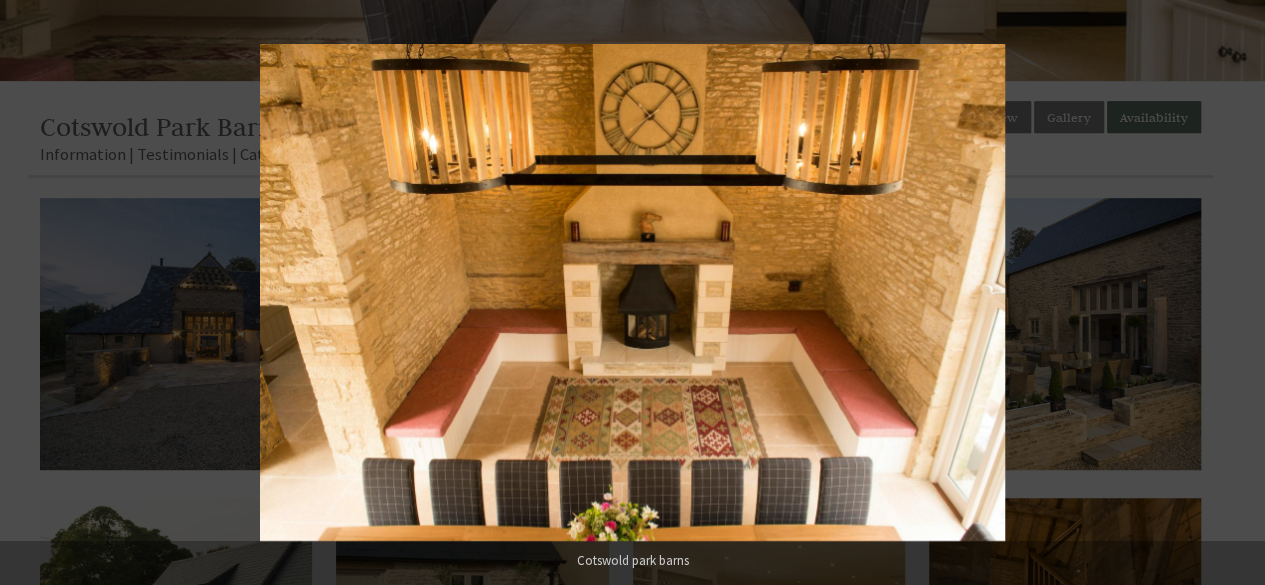 click at bounding box center (1230, 293) 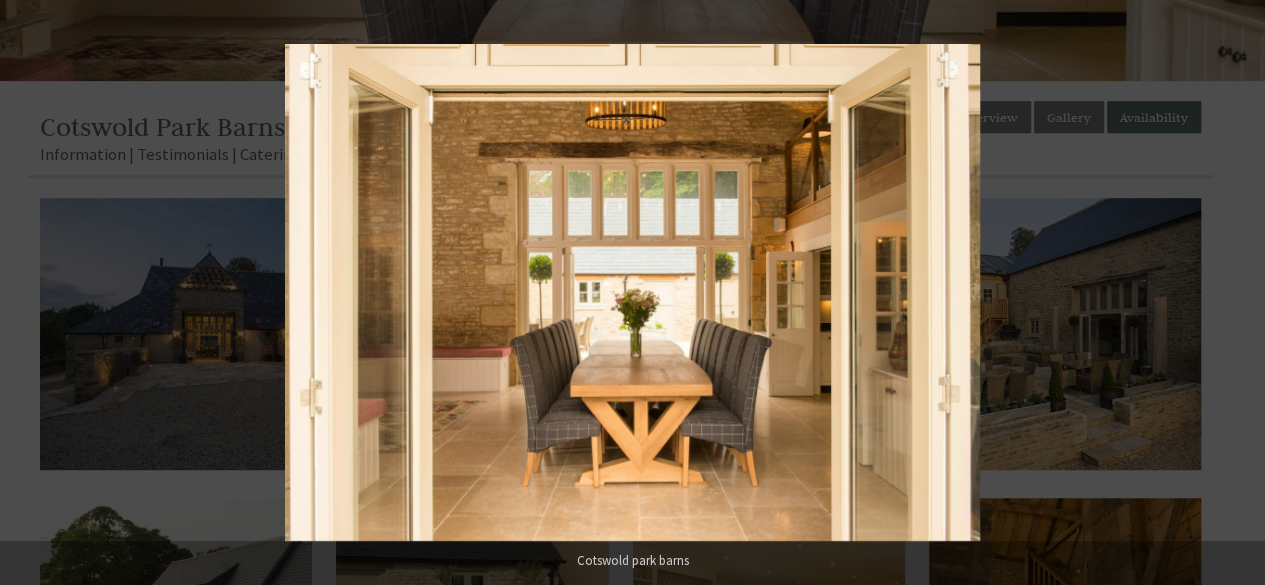 click at bounding box center (1230, 293) 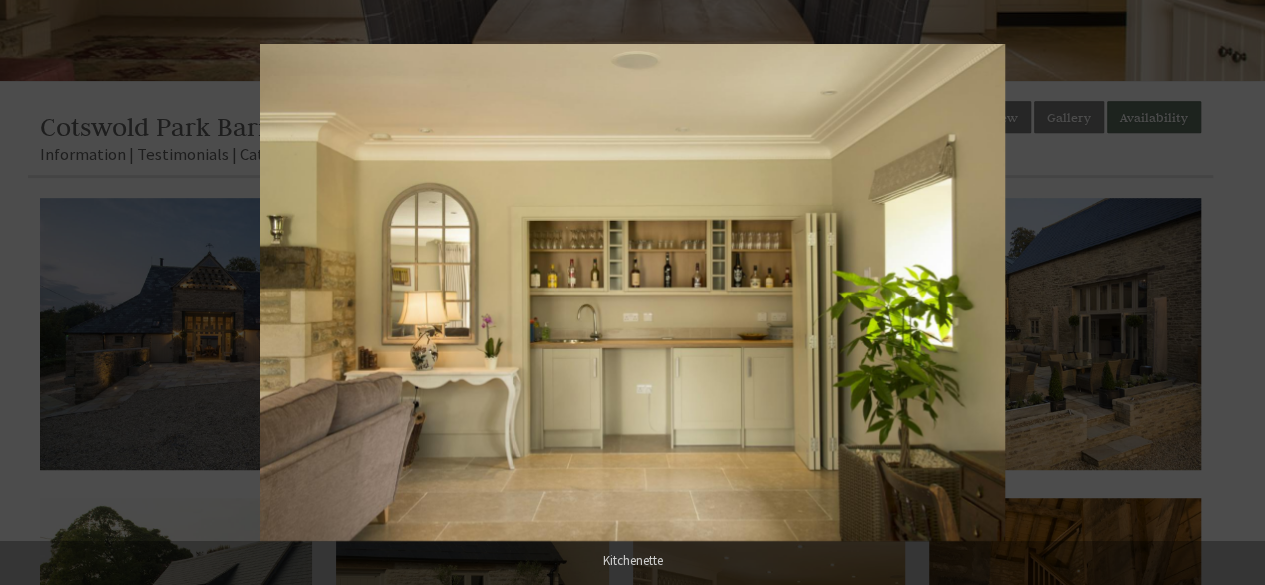 click at bounding box center [1230, 293] 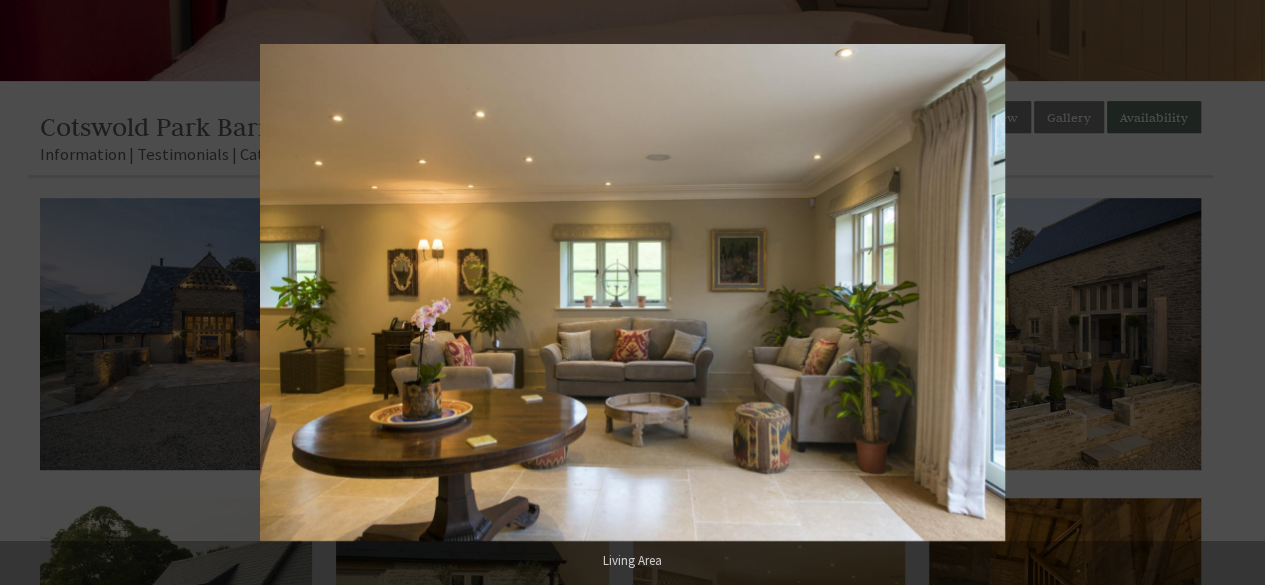 click at bounding box center [1230, 293] 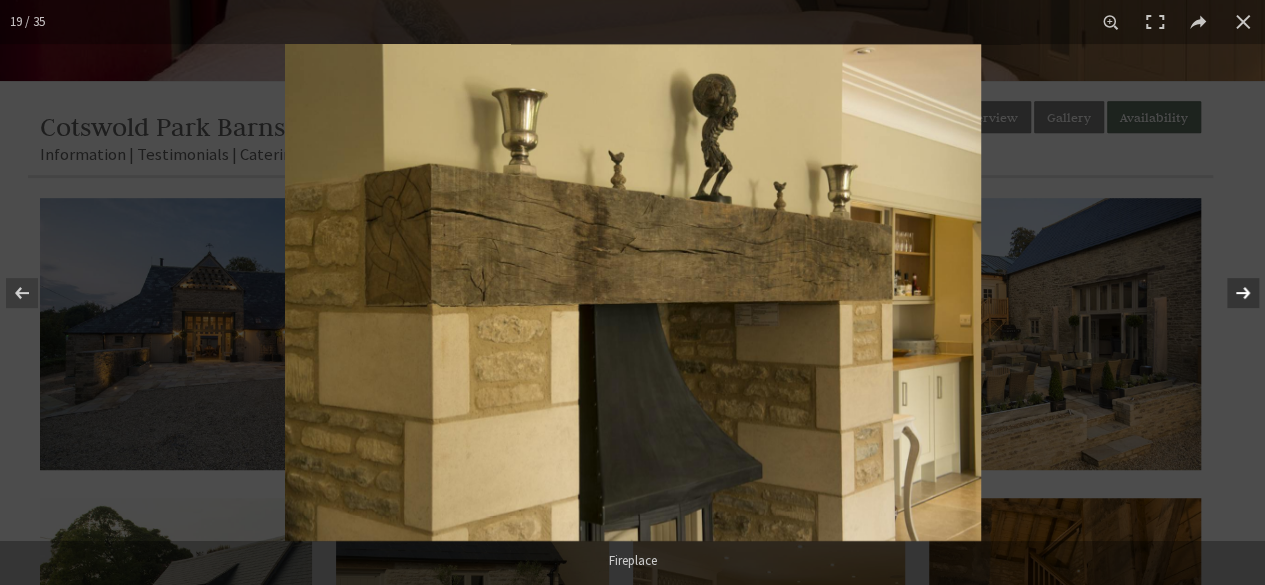 click at bounding box center [1230, 293] 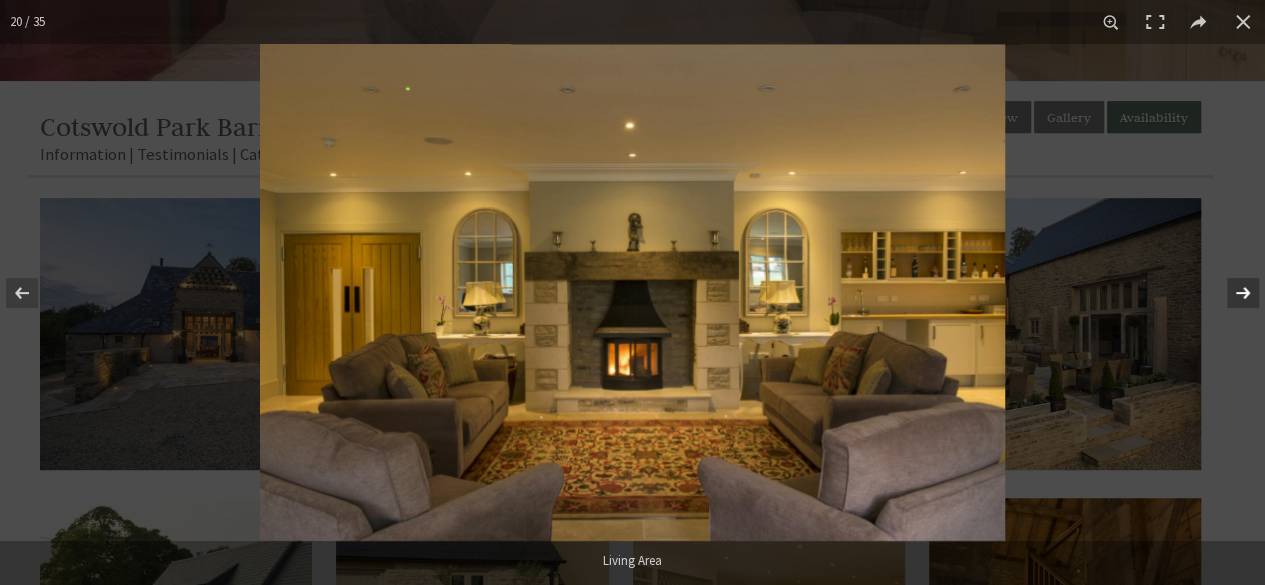 click at bounding box center (1230, 293) 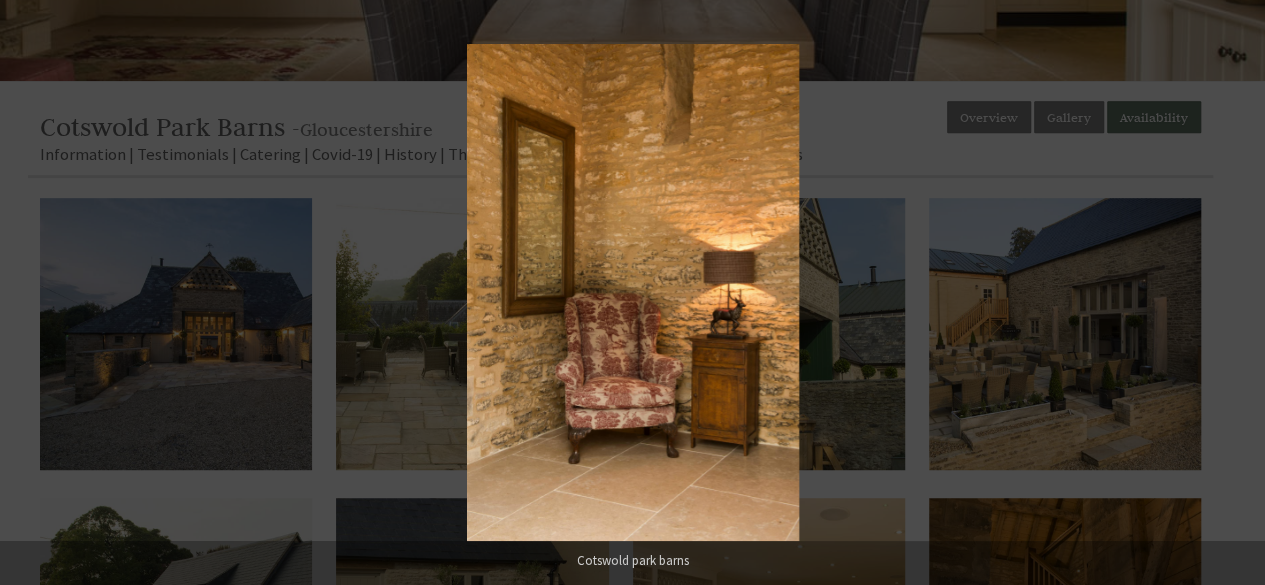 click at bounding box center (1230, 293) 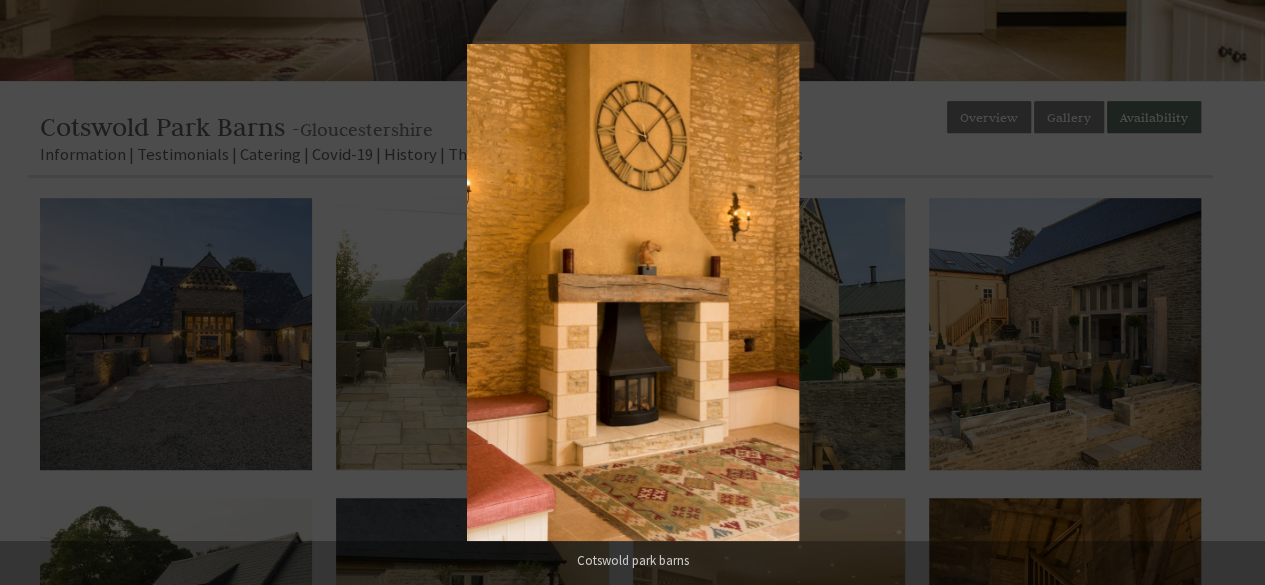 click at bounding box center [1230, 293] 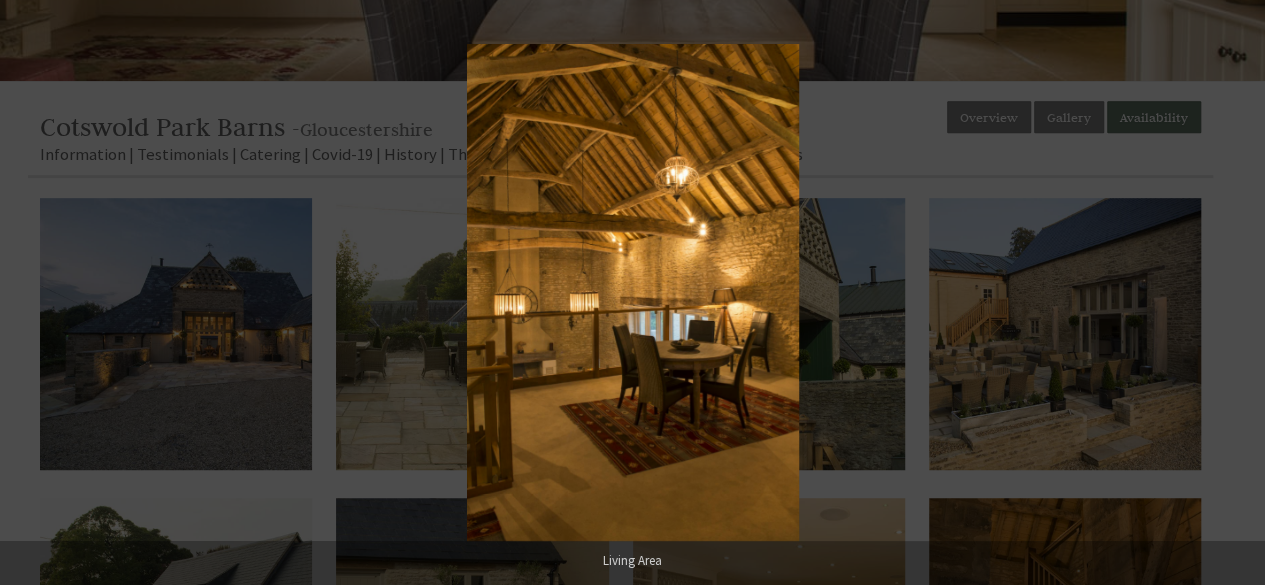 click at bounding box center [1230, 293] 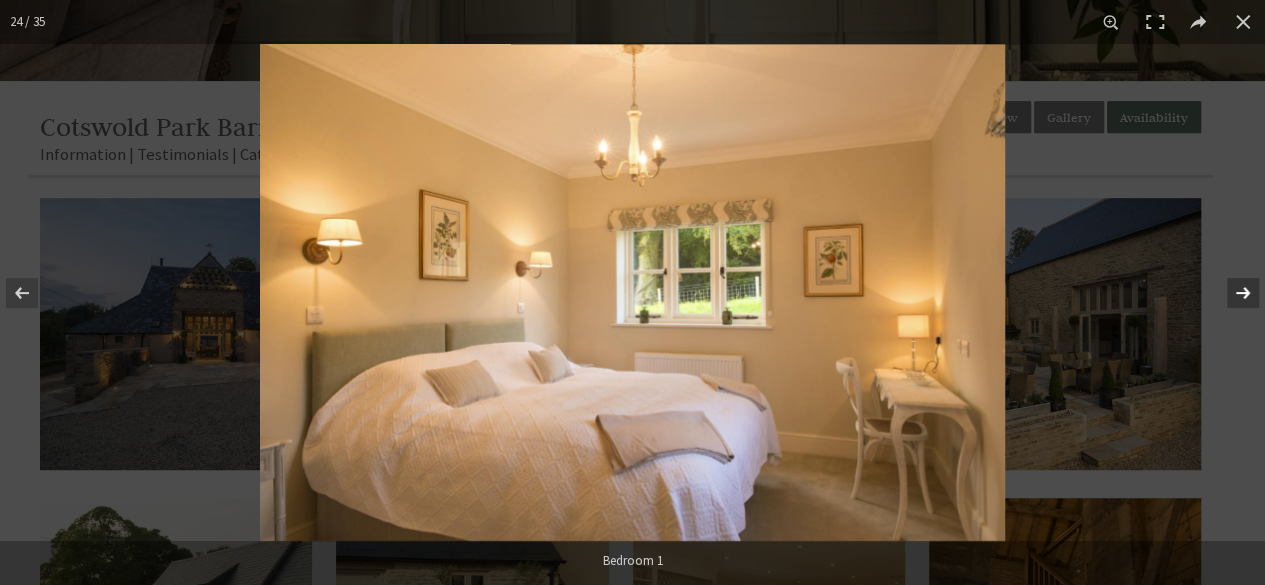 click at bounding box center (1230, 293) 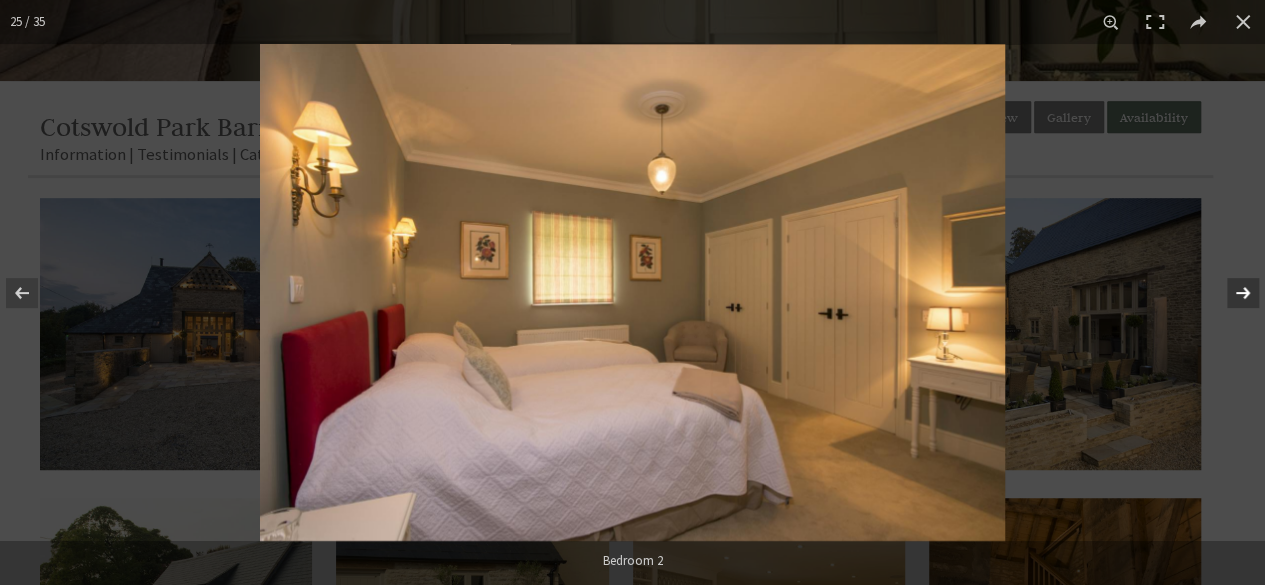 click at bounding box center (1230, 293) 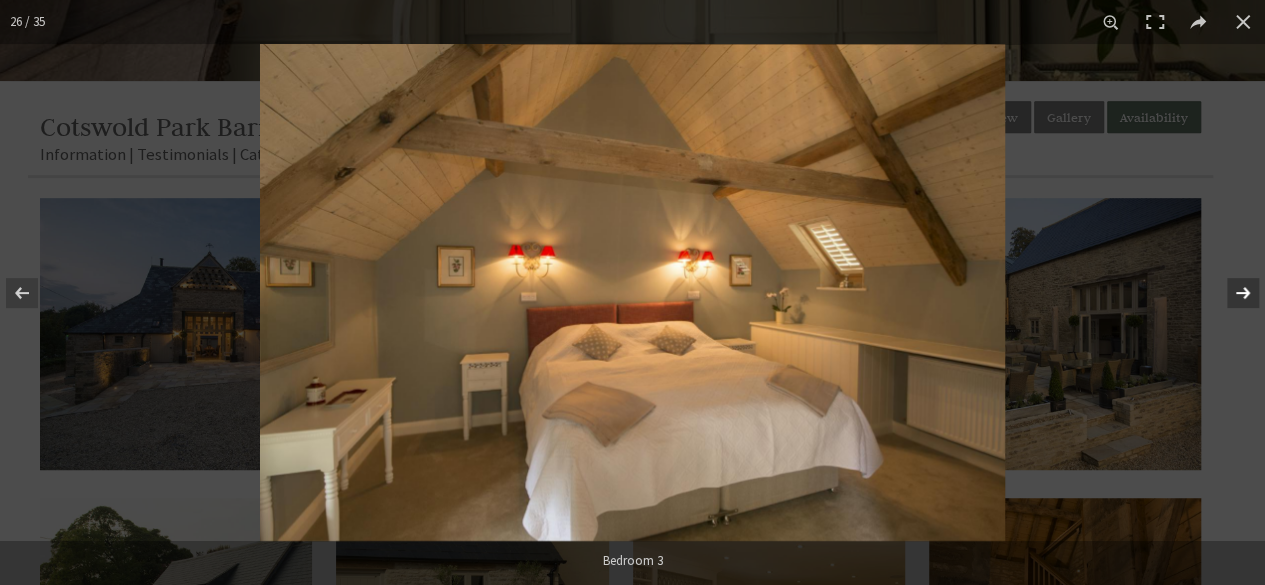 click at bounding box center [1230, 293] 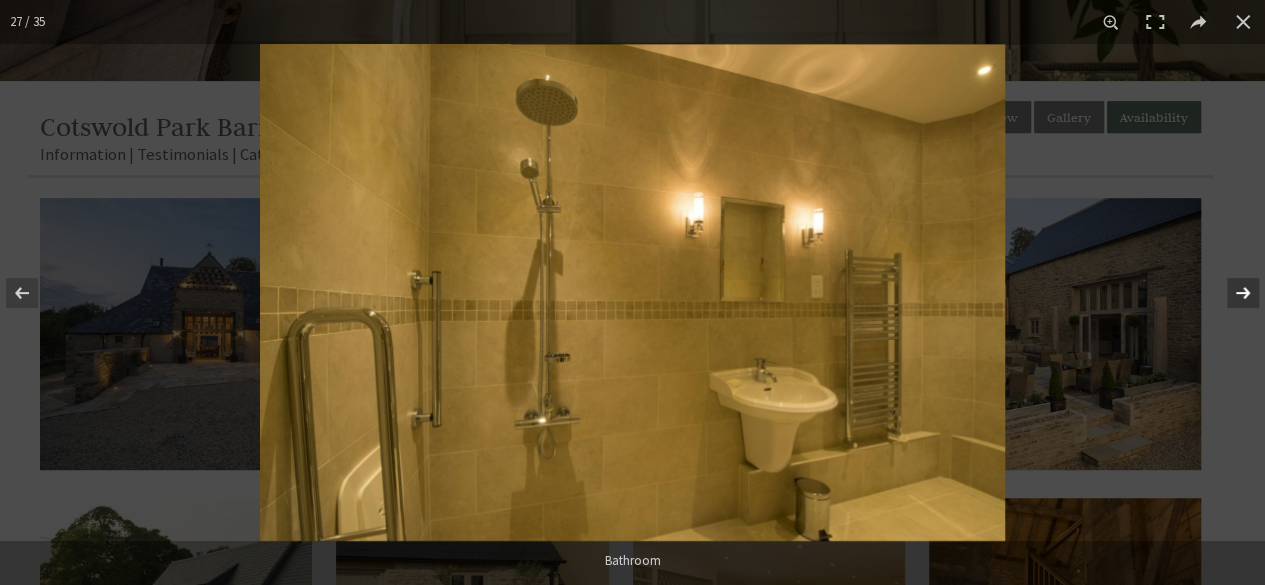 click at bounding box center (1230, 293) 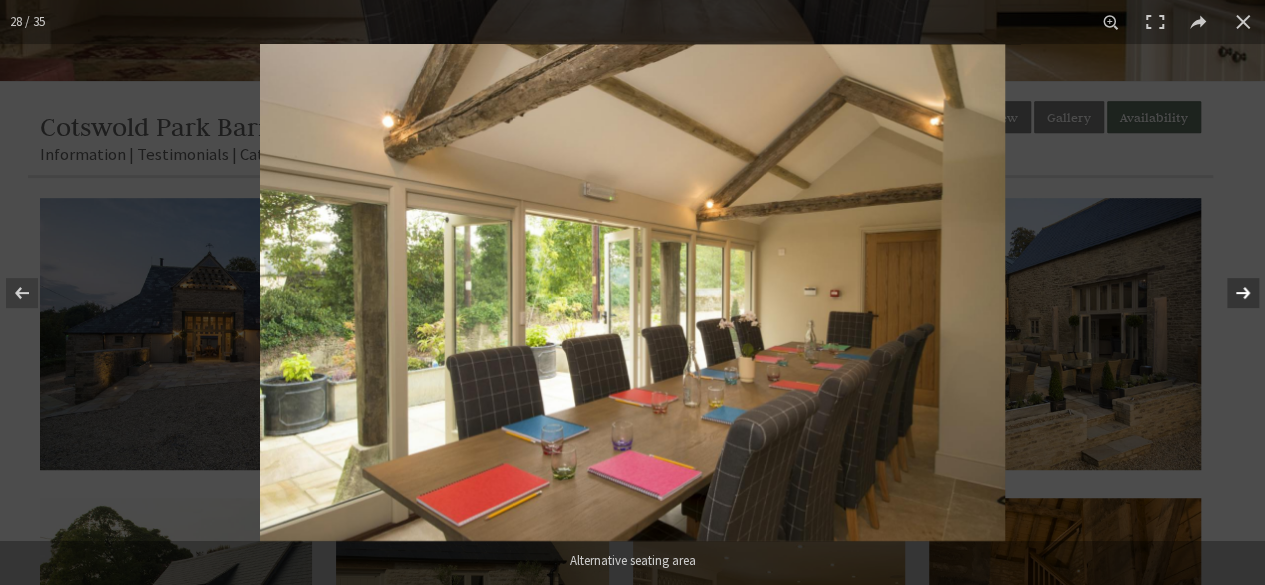 click at bounding box center (1230, 293) 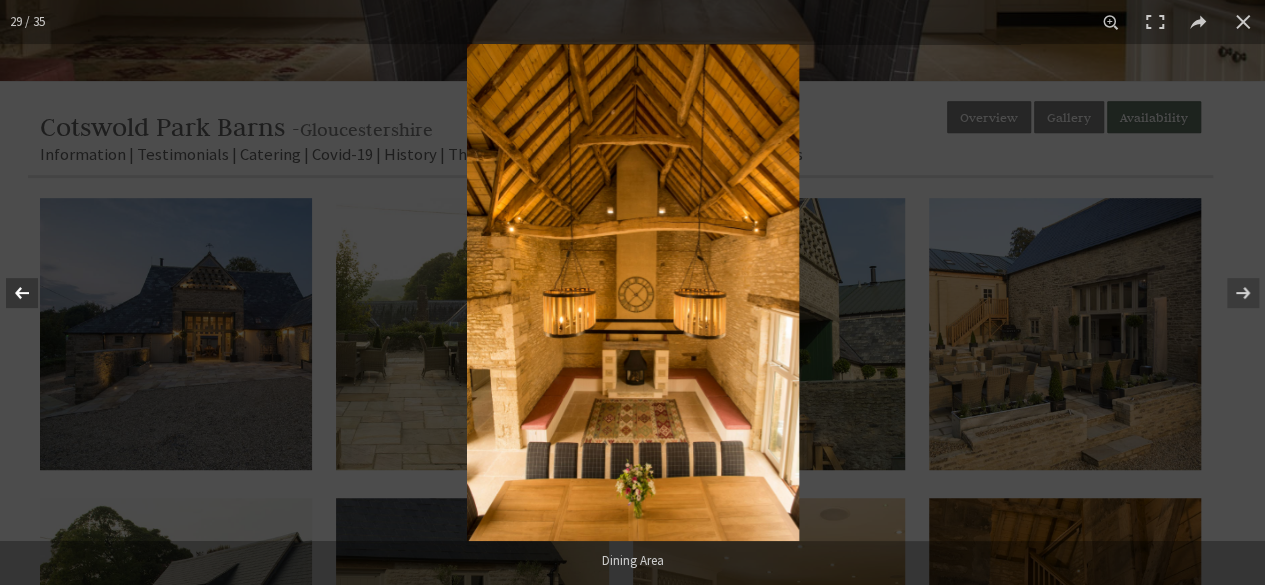 click at bounding box center [35, 293] 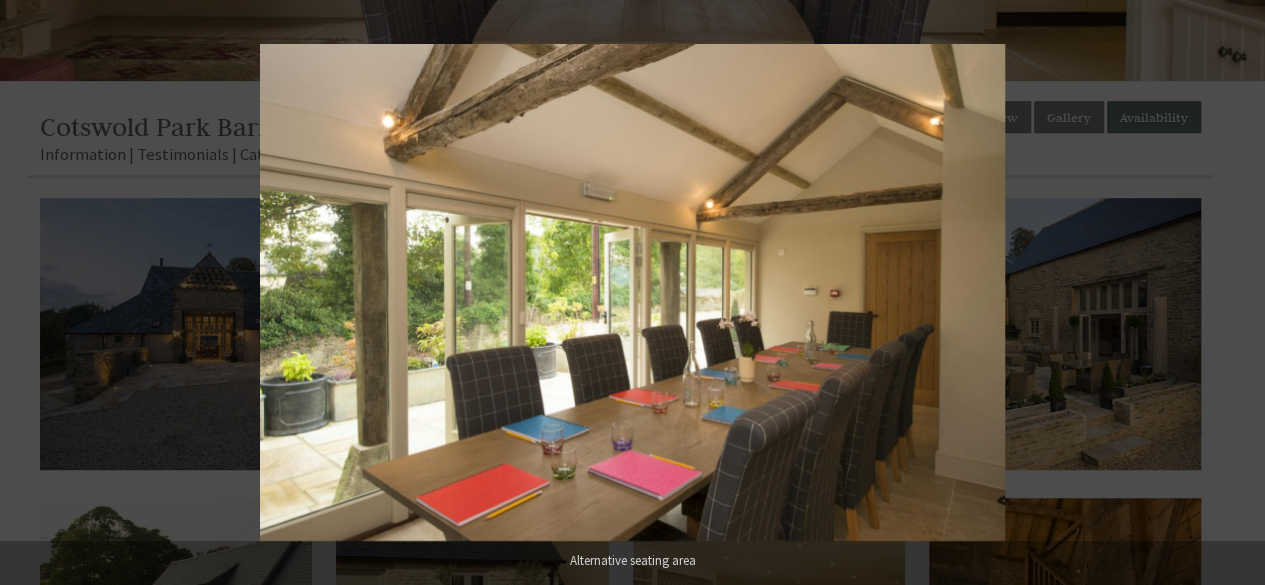 click at bounding box center [892, 336] 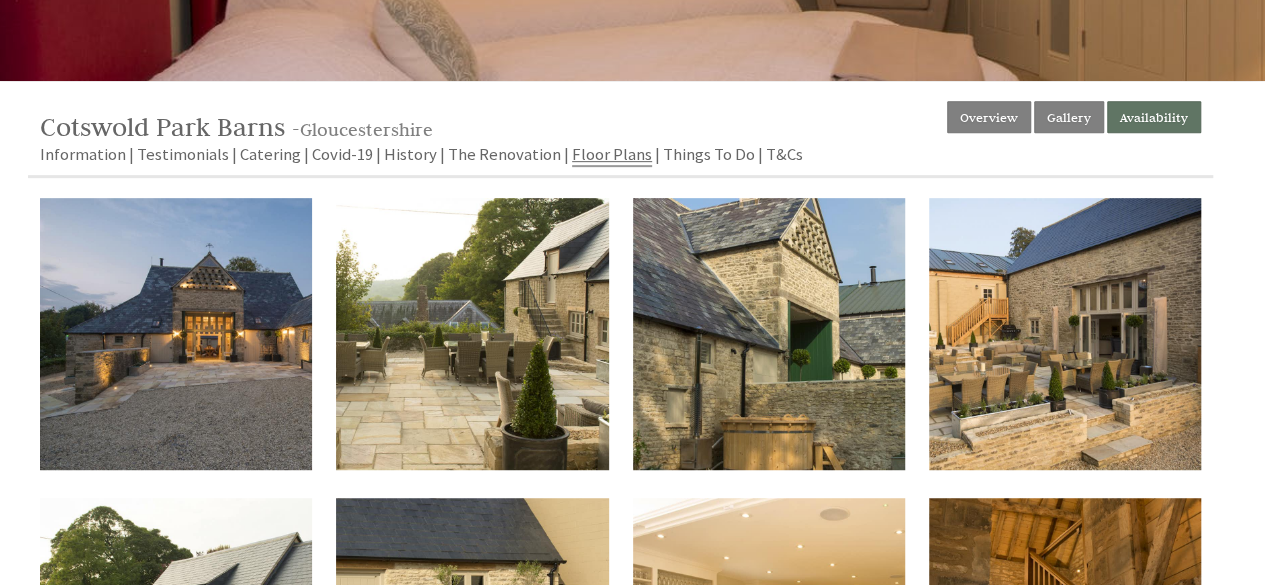click on "Floor Plans" at bounding box center (612, 155) 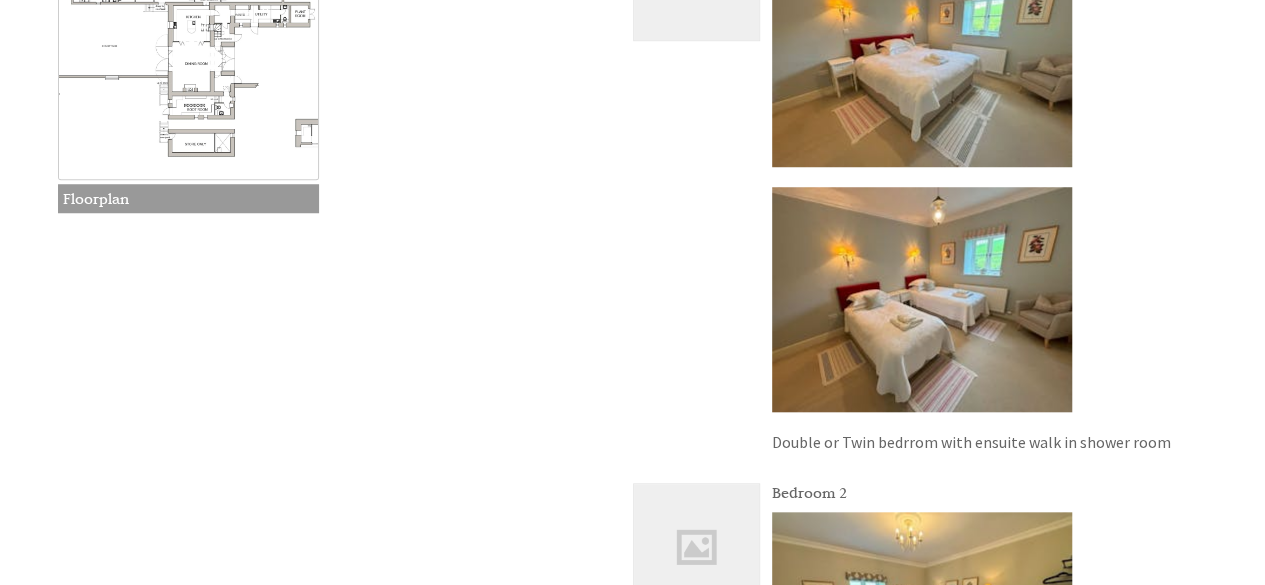 scroll, scrollTop: 396, scrollLeft: 0, axis: vertical 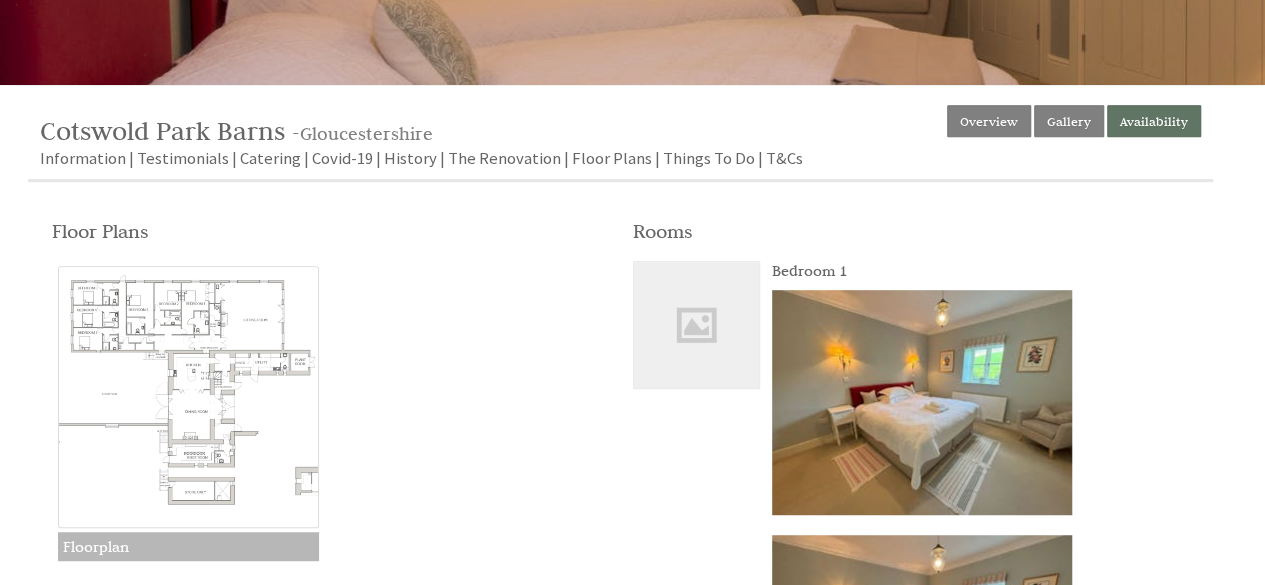 click at bounding box center (189, 397) 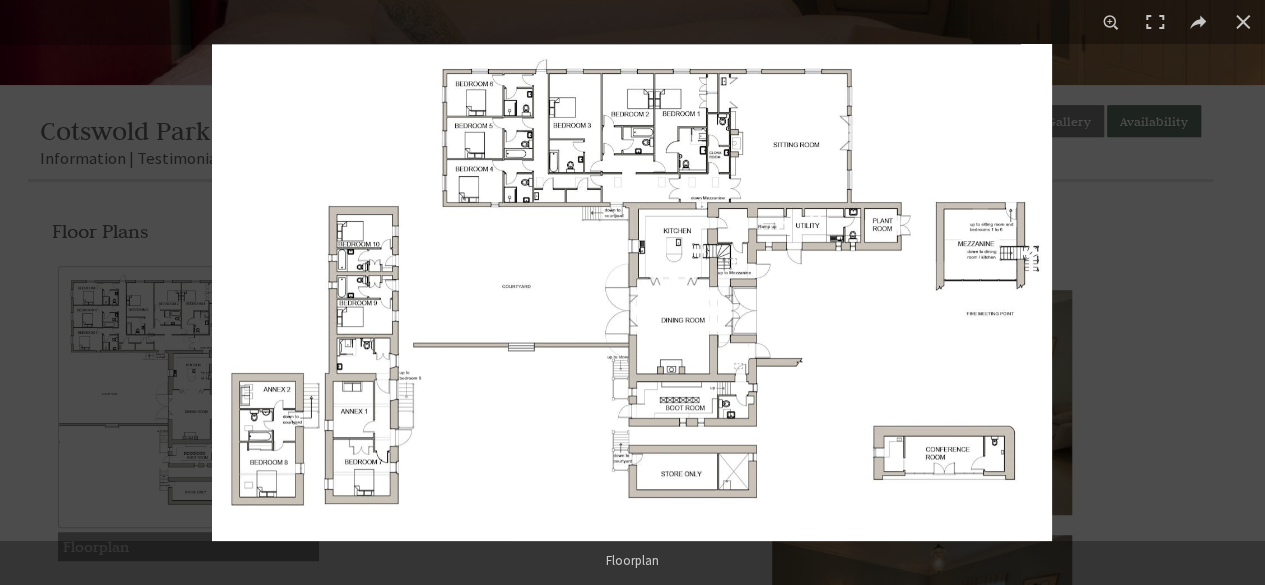 click at bounding box center (632, 292) 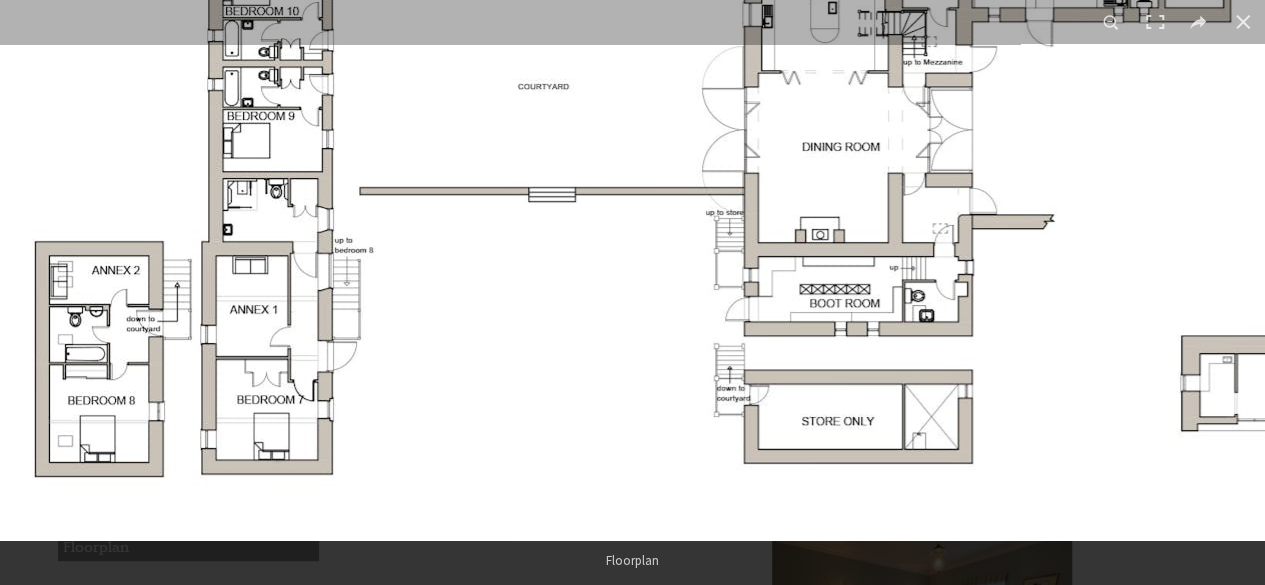 click at bounding box center [750, 97] 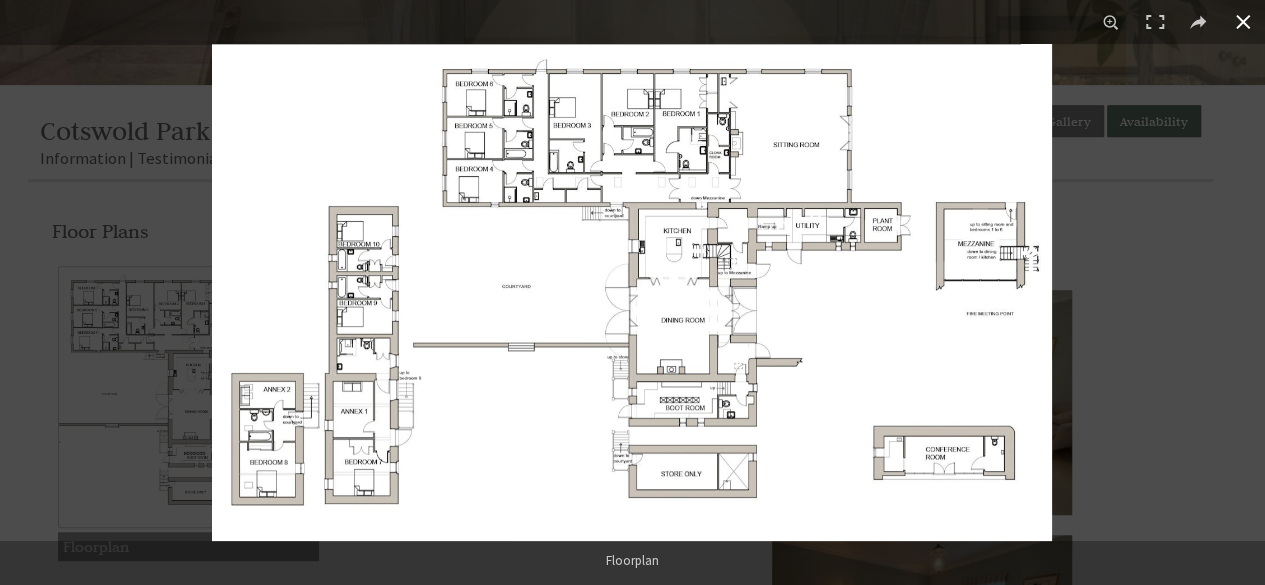 click at bounding box center (844, 336) 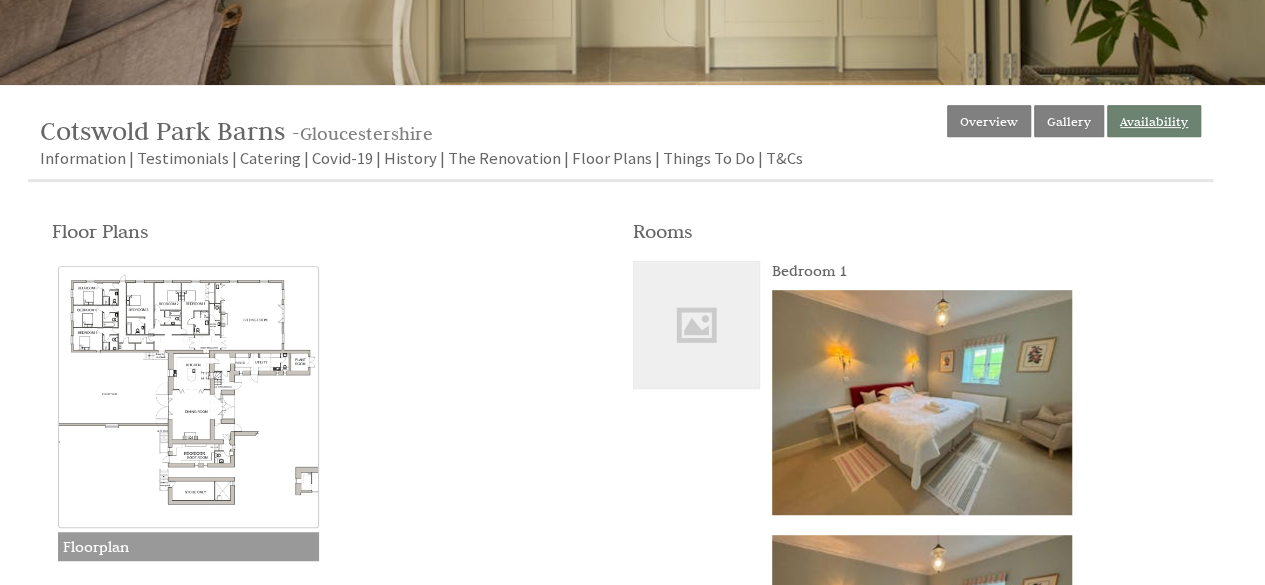 click on "Availability" at bounding box center (1154, 121) 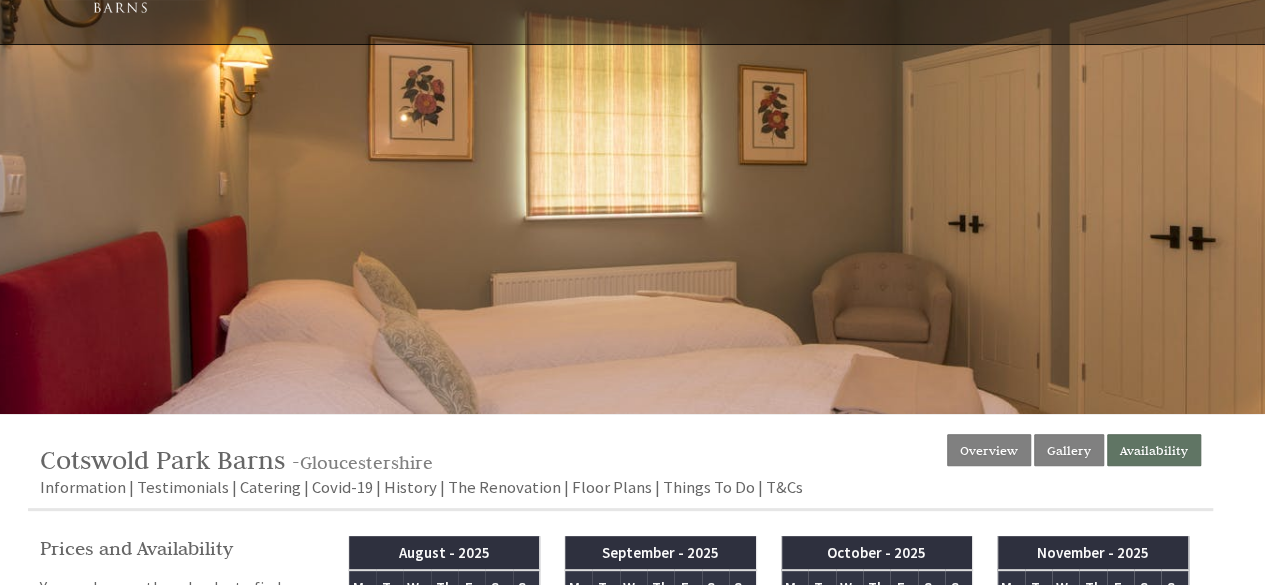 scroll, scrollTop: 0, scrollLeft: 0, axis: both 